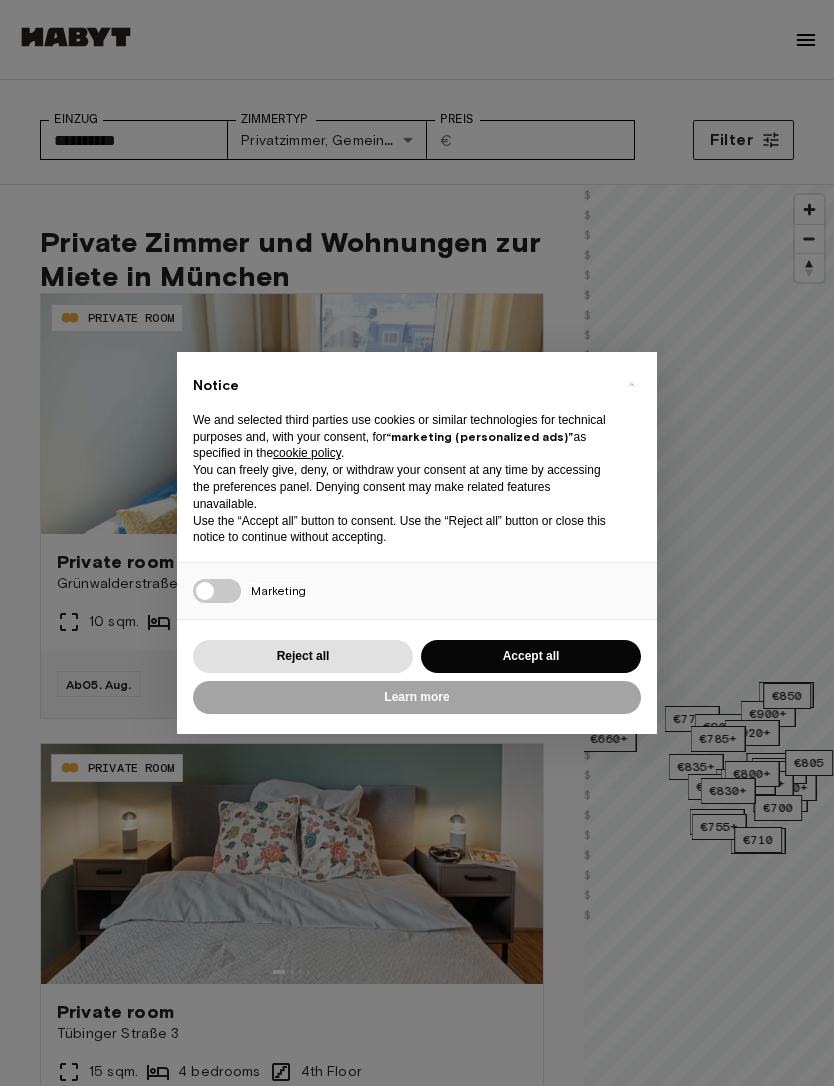 scroll, scrollTop: 0, scrollLeft: 0, axis: both 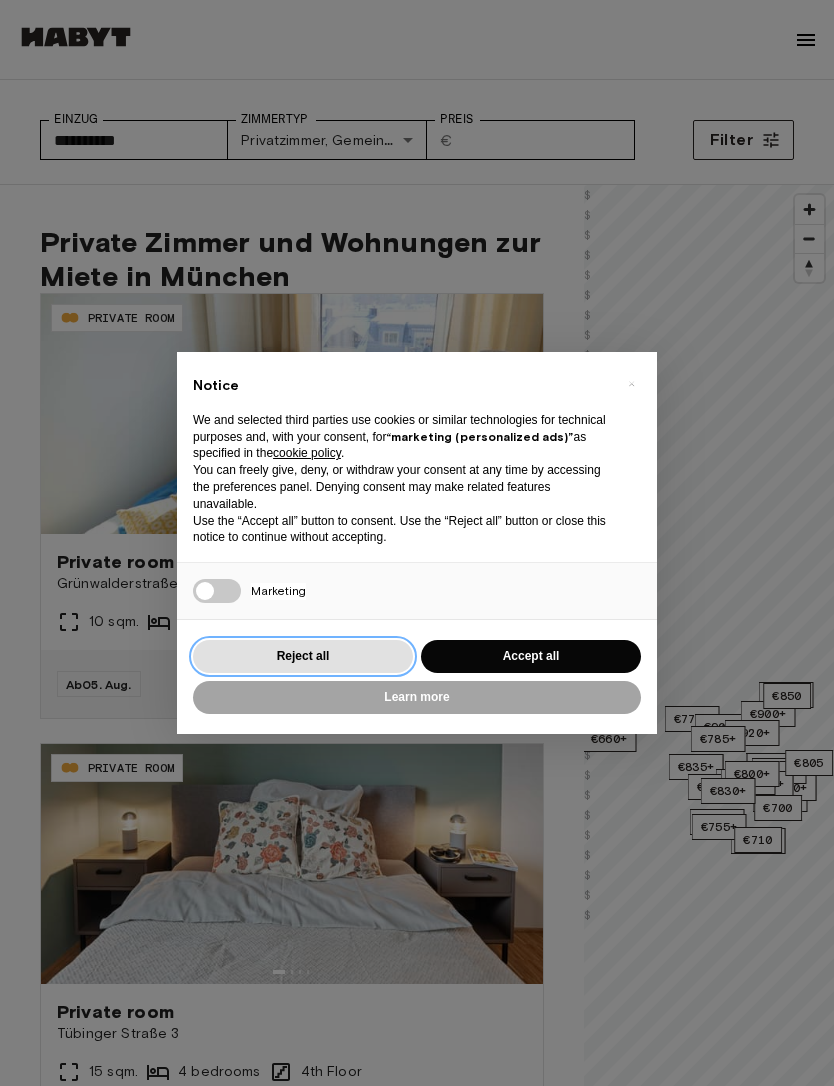 click on "Reject all" at bounding box center (303, 656) 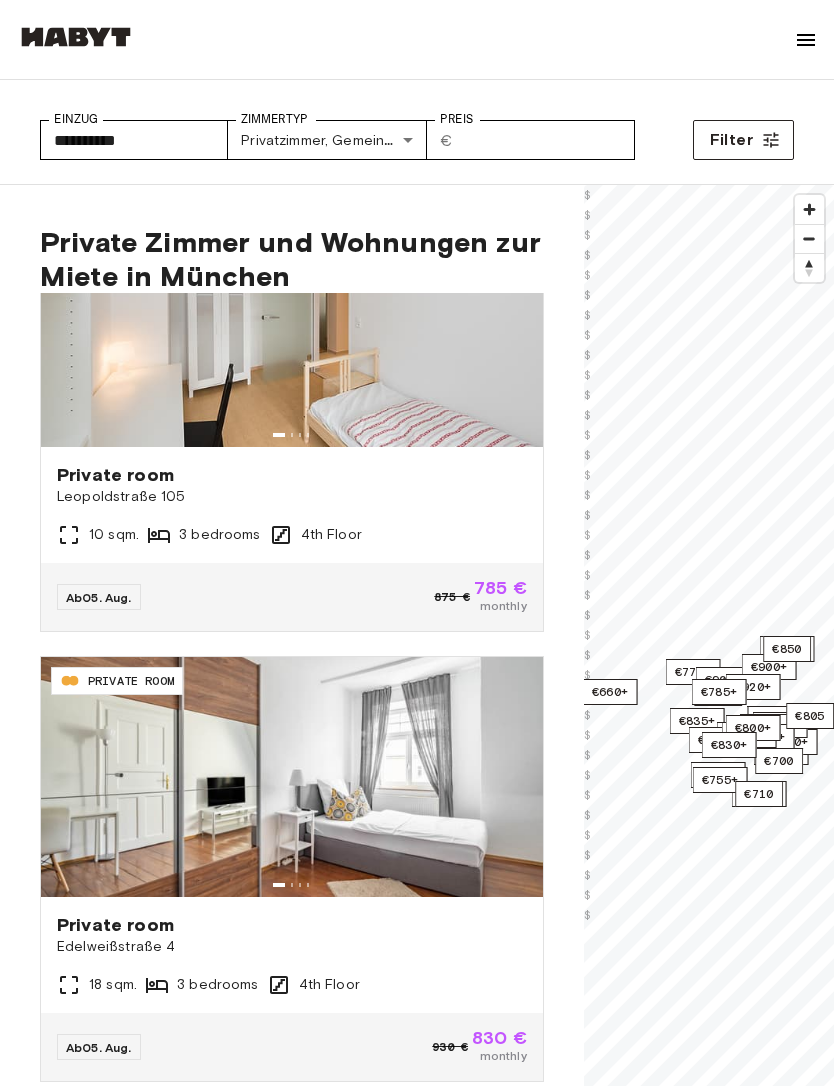 scroll, scrollTop: 2791, scrollLeft: 0, axis: vertical 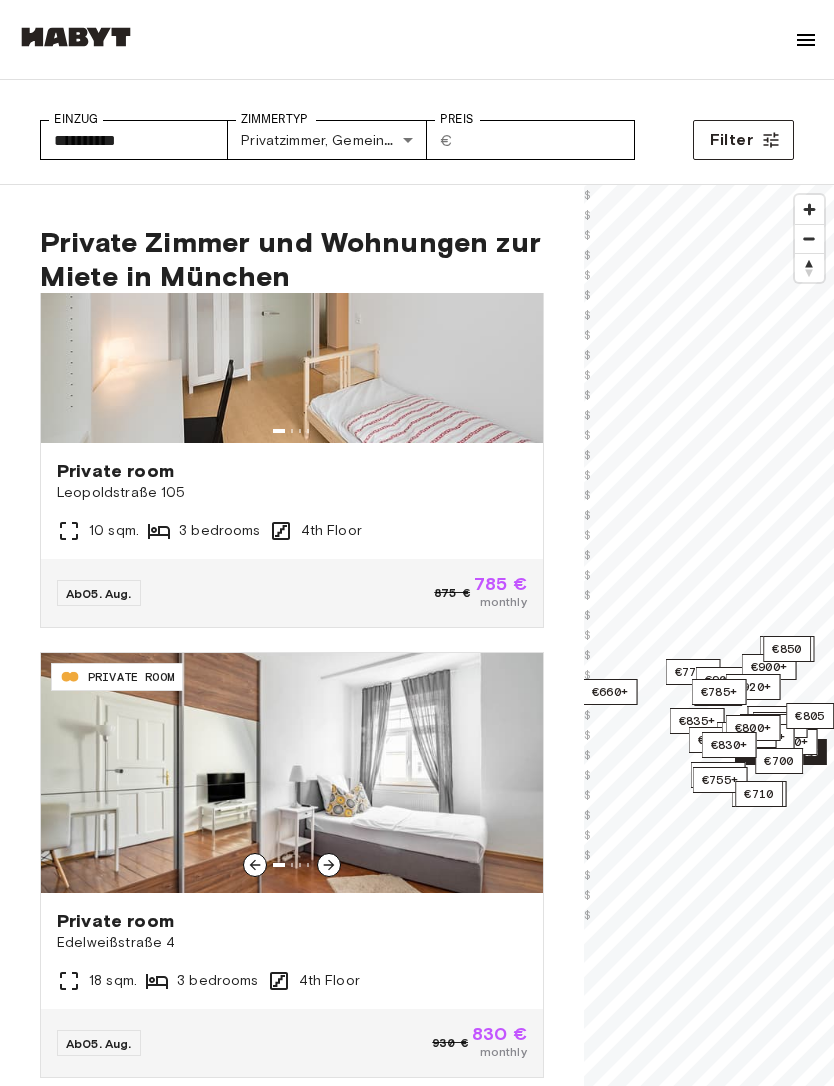 click at bounding box center [292, 773] 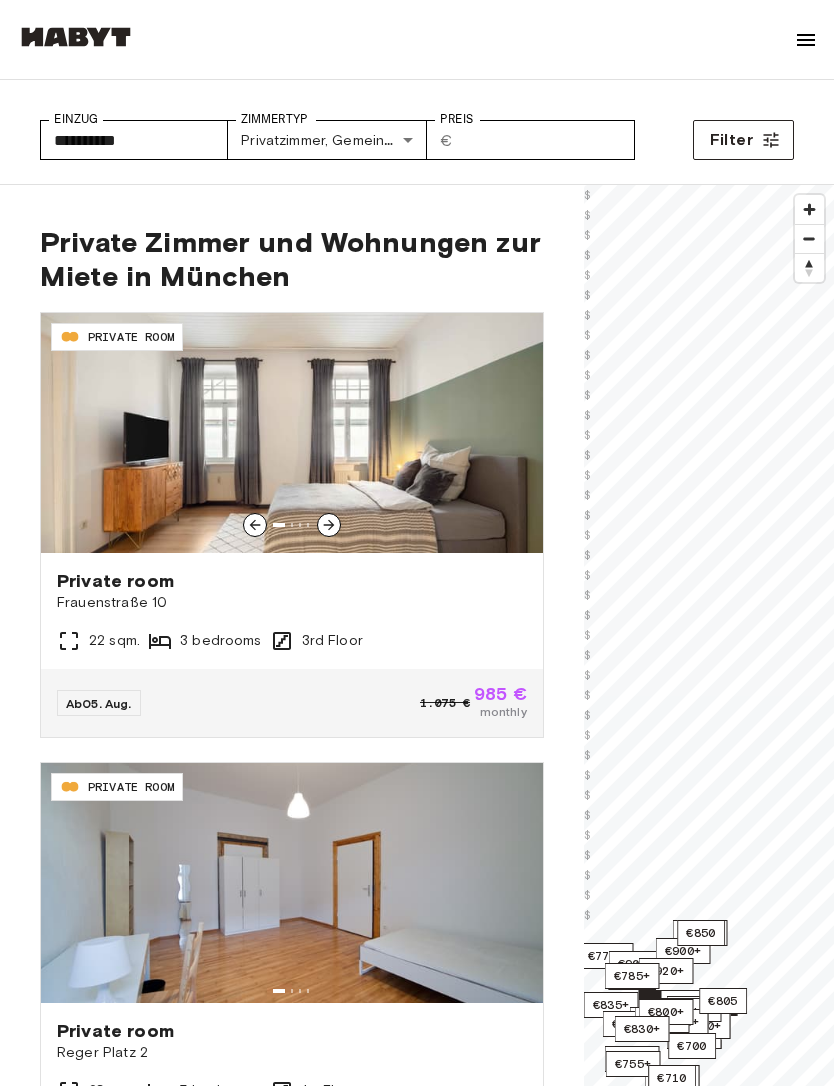 scroll, scrollTop: 4032, scrollLeft: 0, axis: vertical 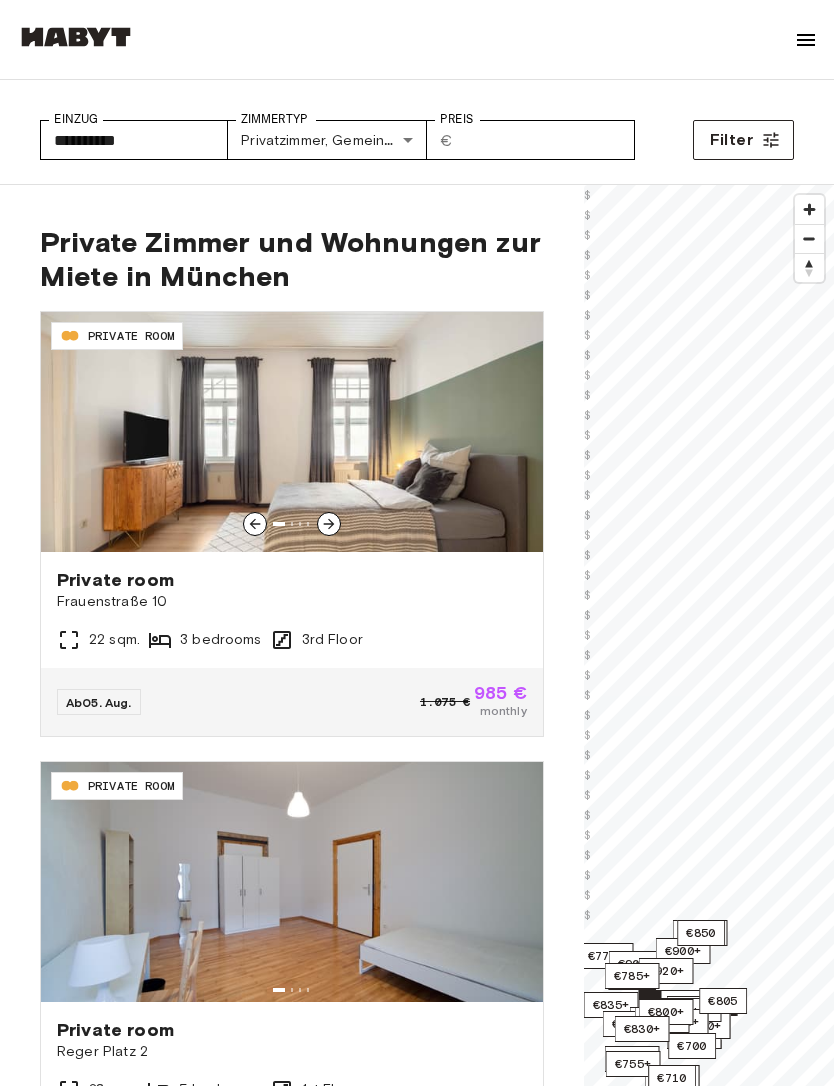 click at bounding box center [292, 432] 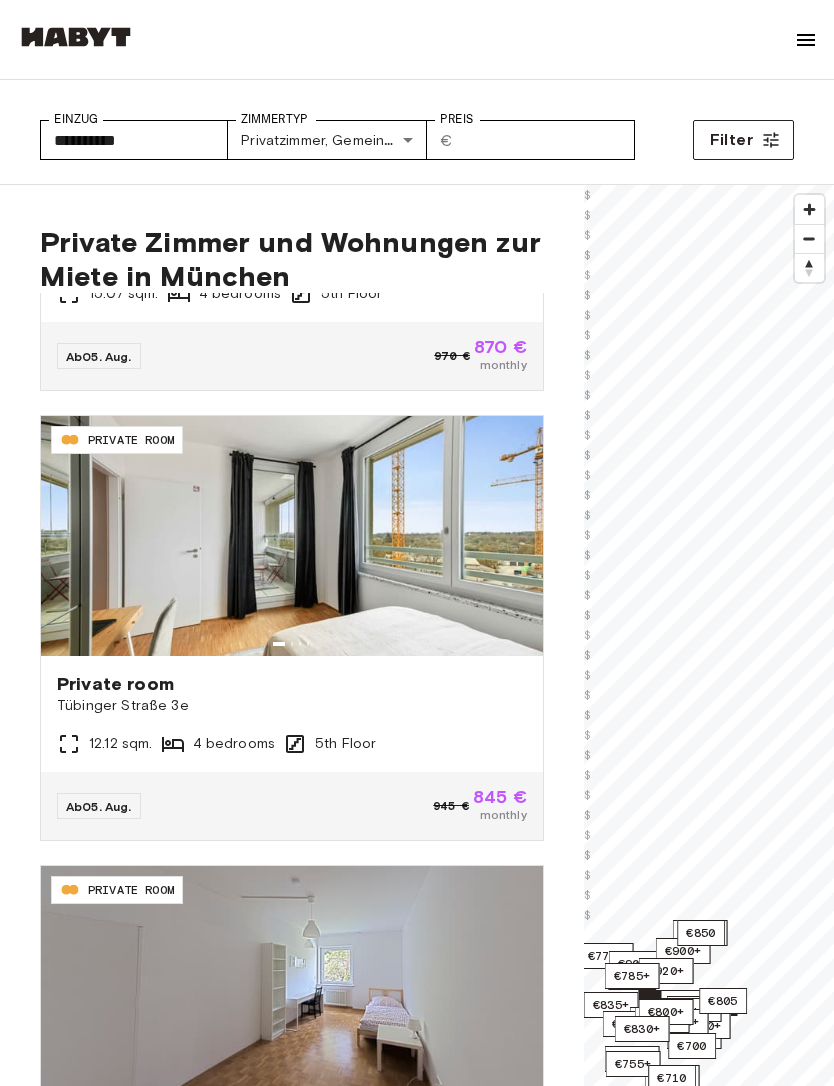 scroll, scrollTop: 7957, scrollLeft: 0, axis: vertical 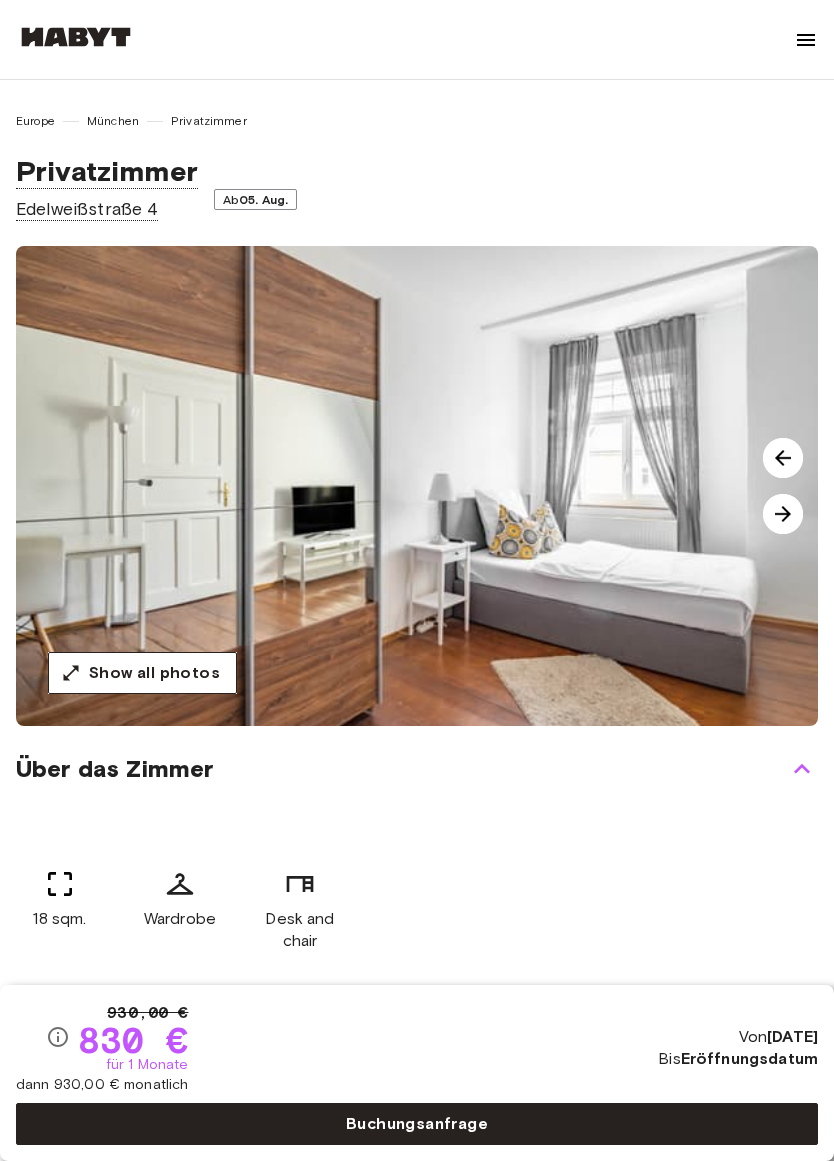 click at bounding box center [783, 514] 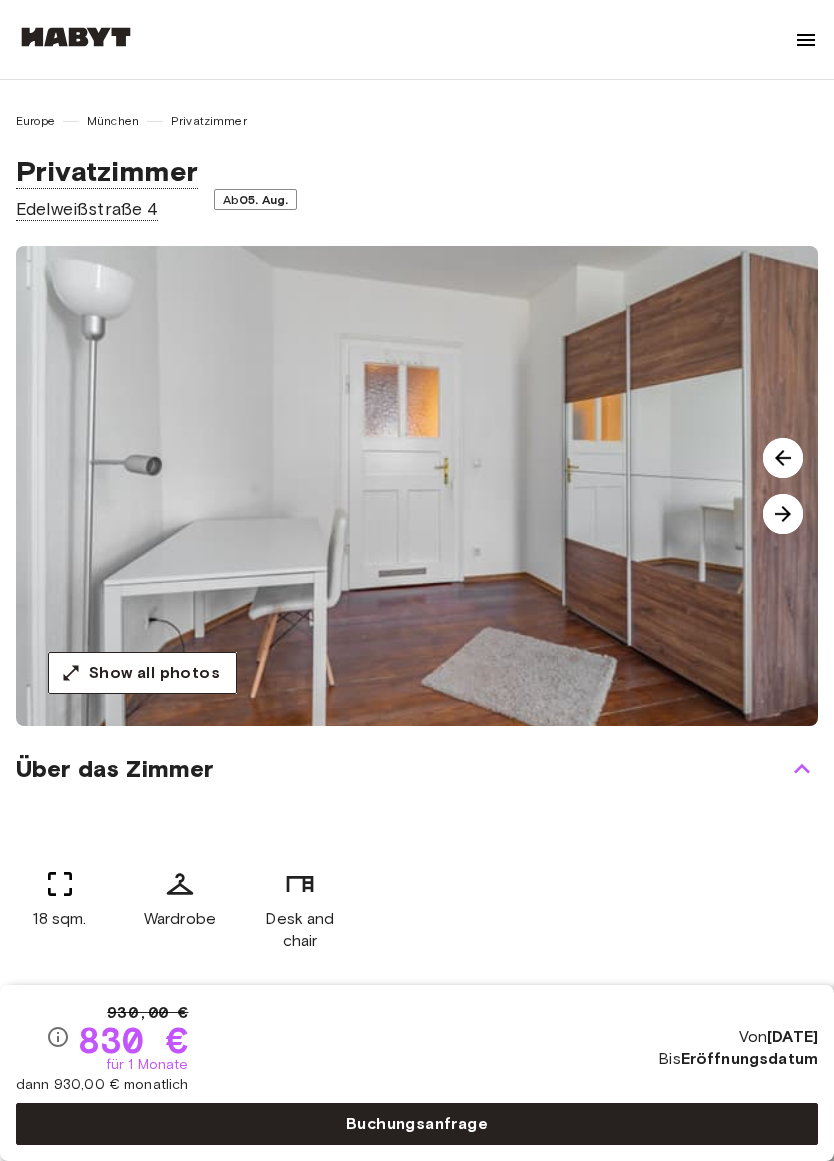 click at bounding box center [783, 514] 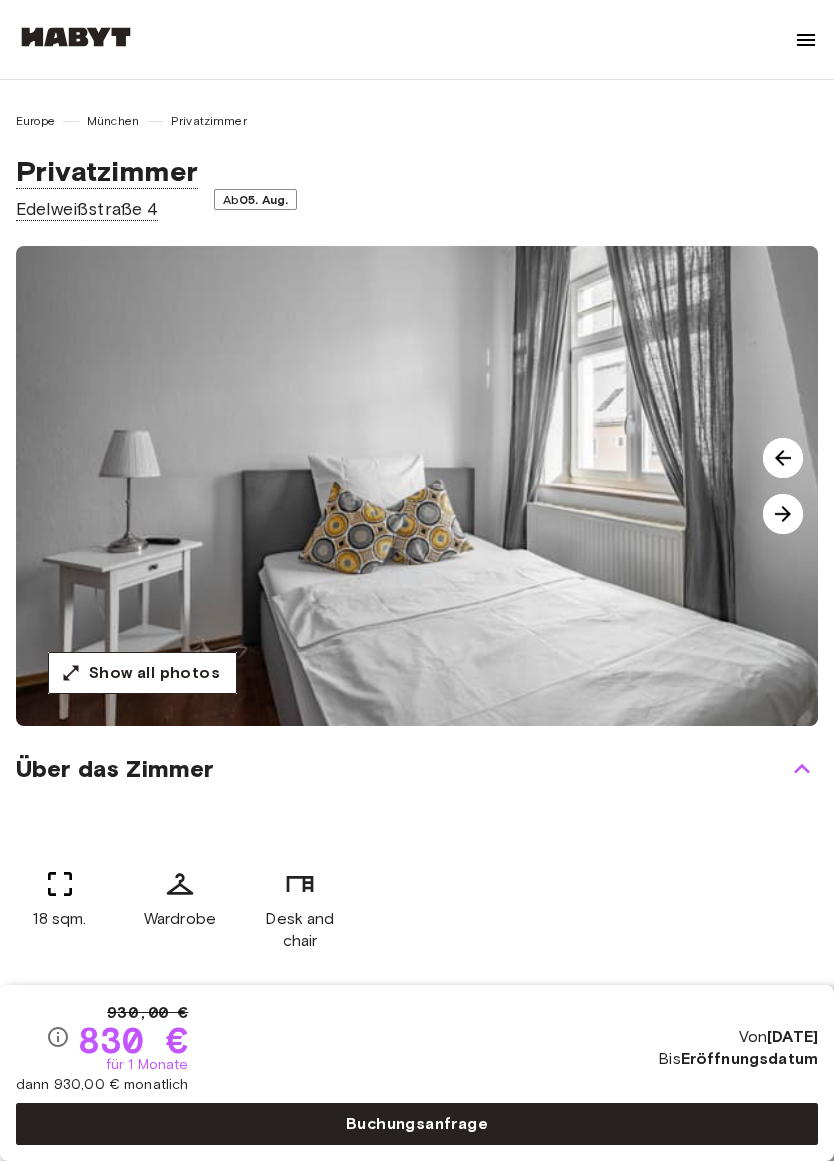 click at bounding box center [783, 514] 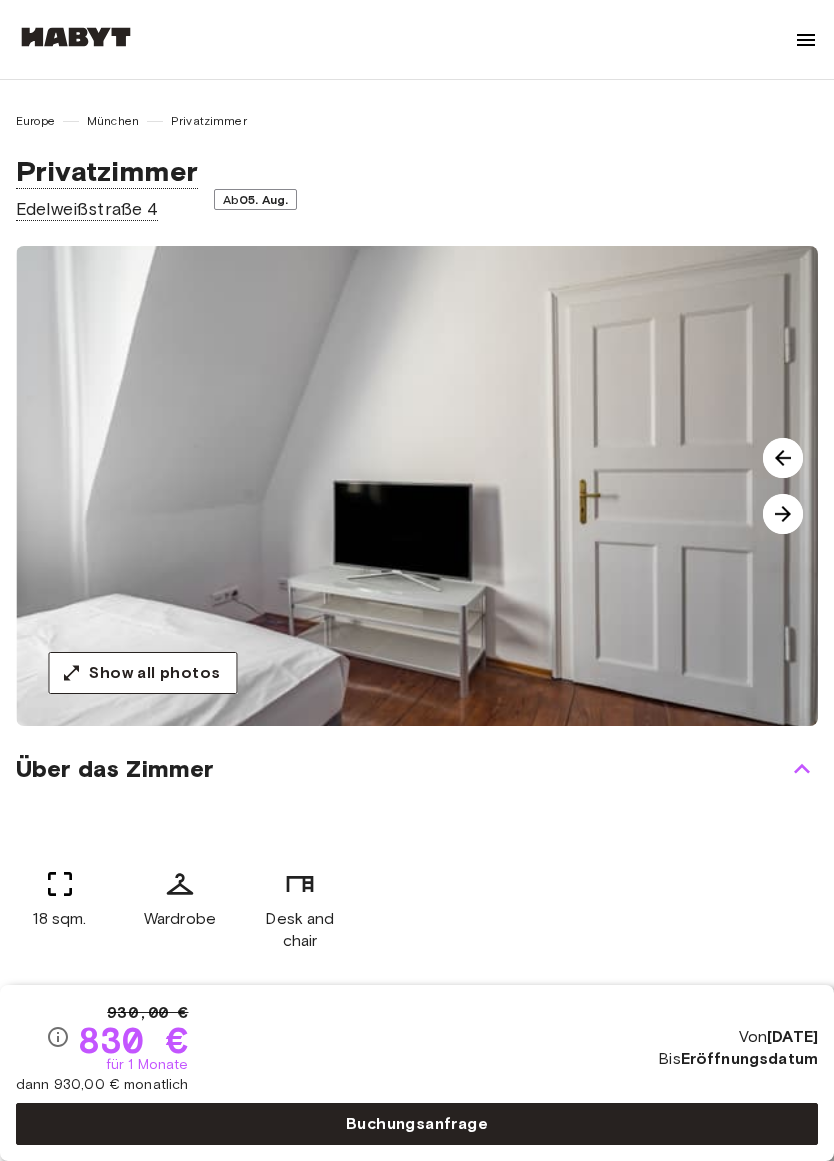 click at bounding box center [783, 514] 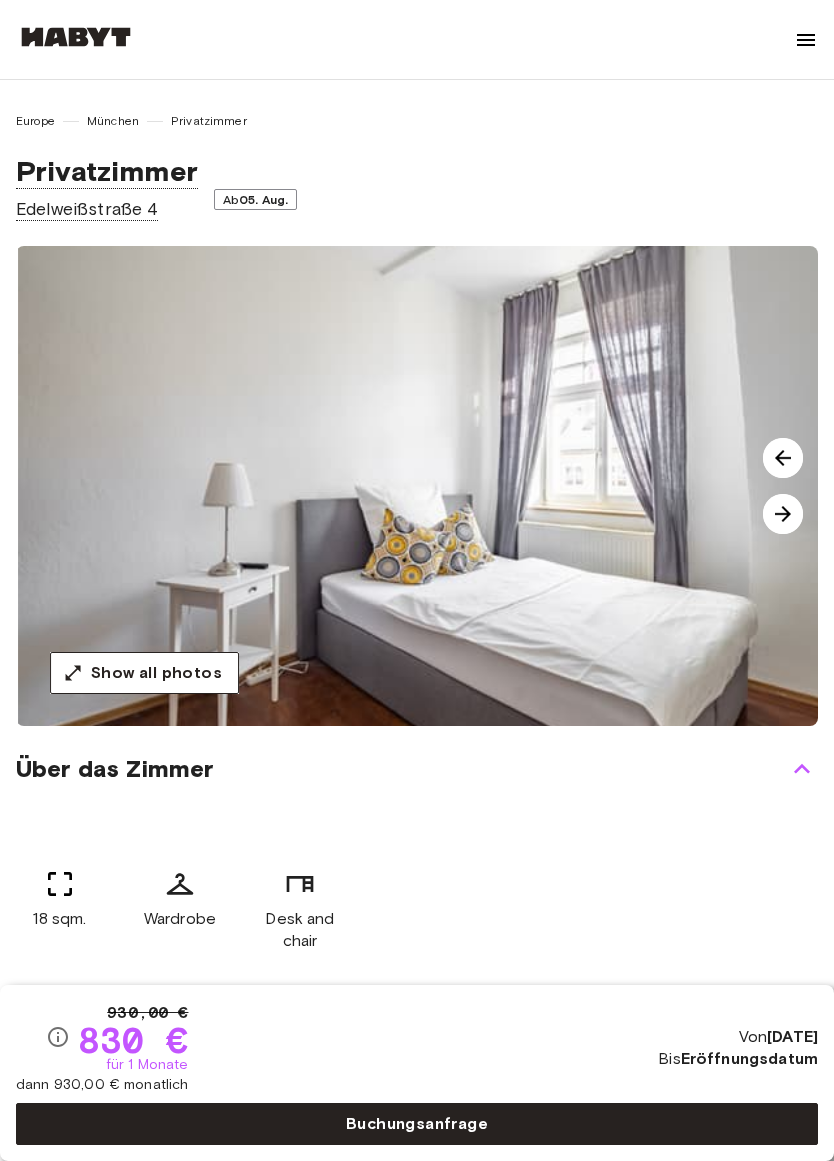 click at bounding box center (783, 514) 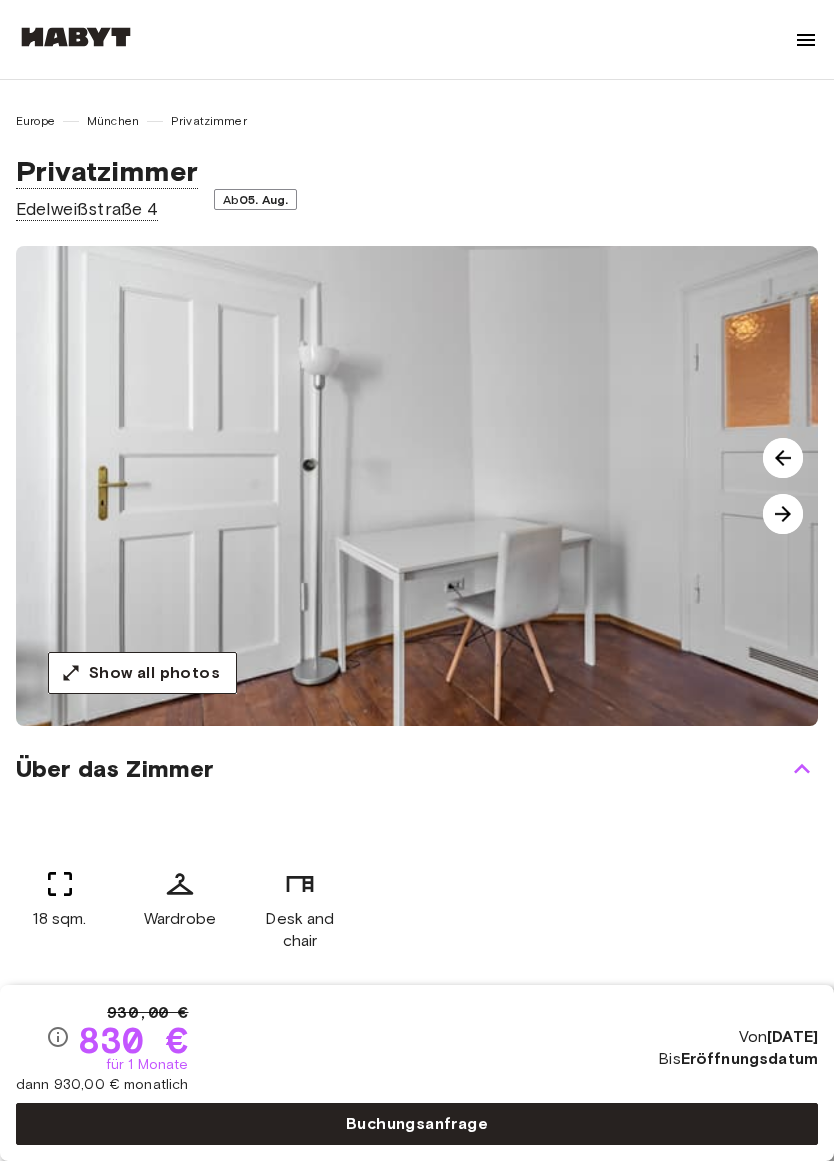 click at bounding box center [783, 514] 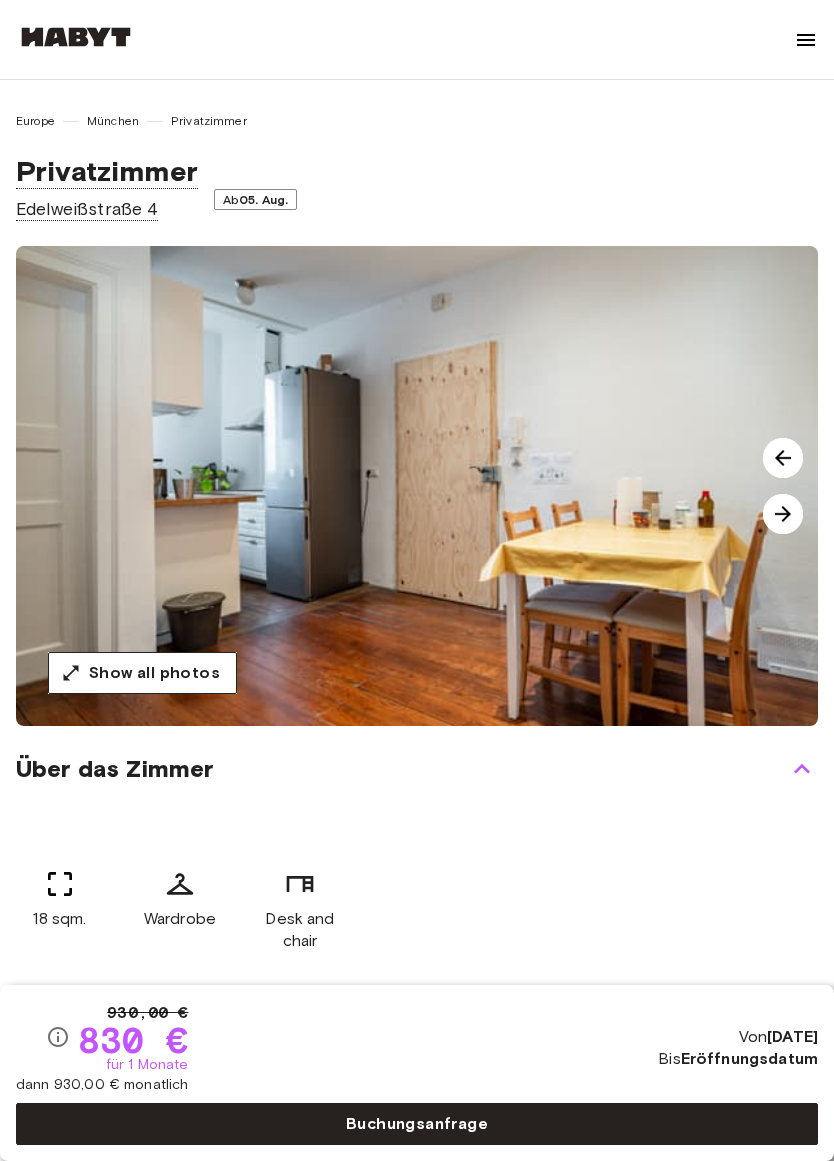 click at bounding box center [783, 514] 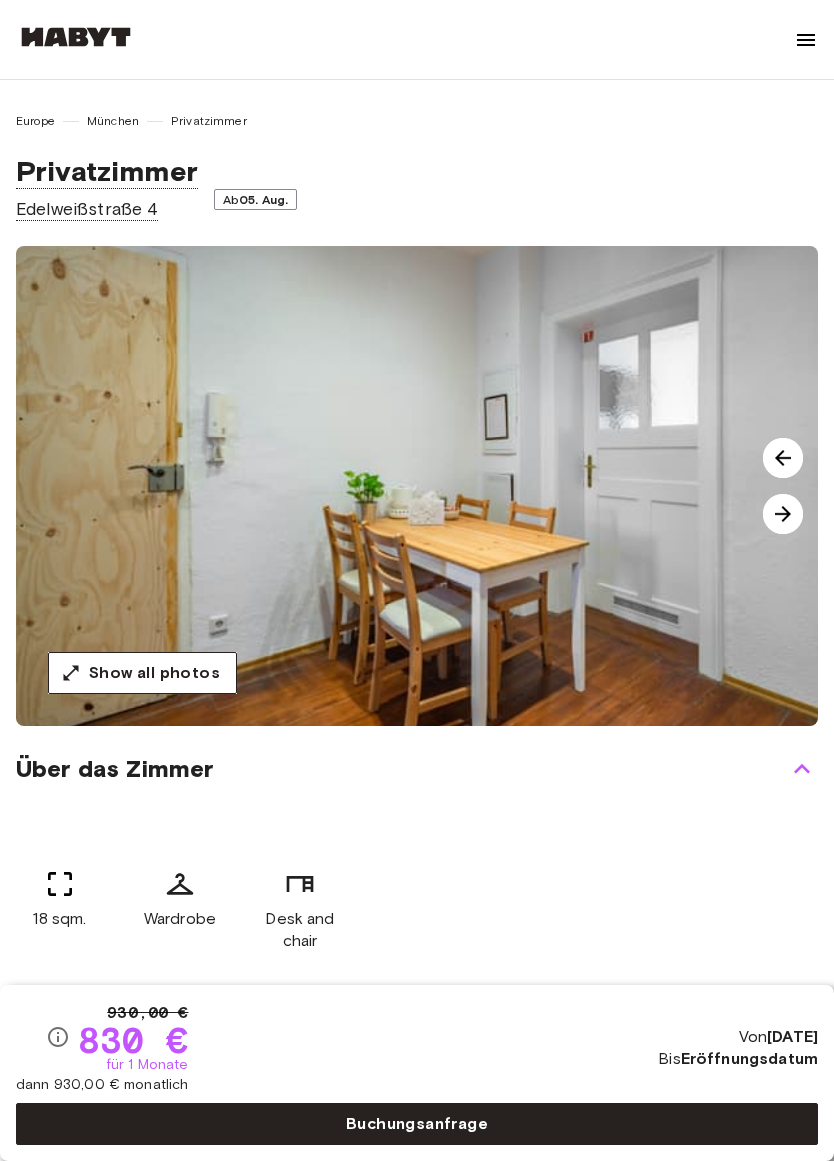 click at bounding box center (783, 514) 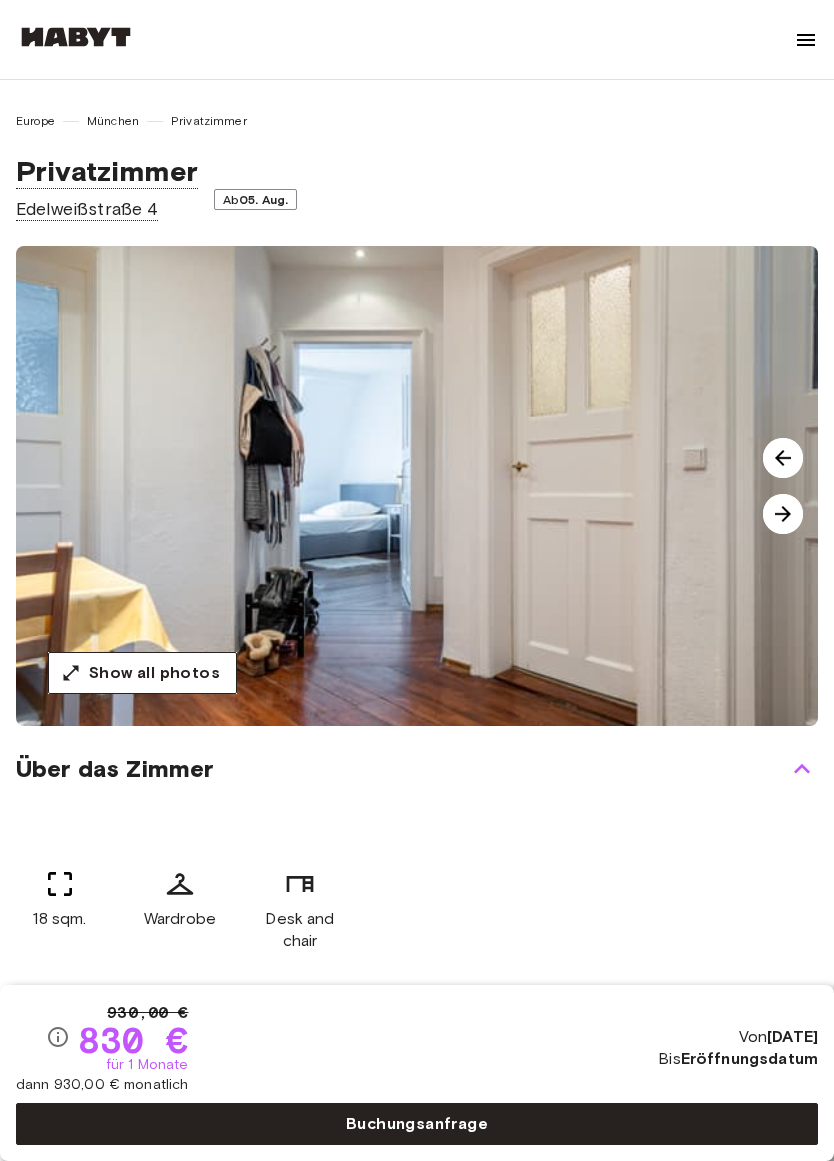 click at bounding box center [783, 514] 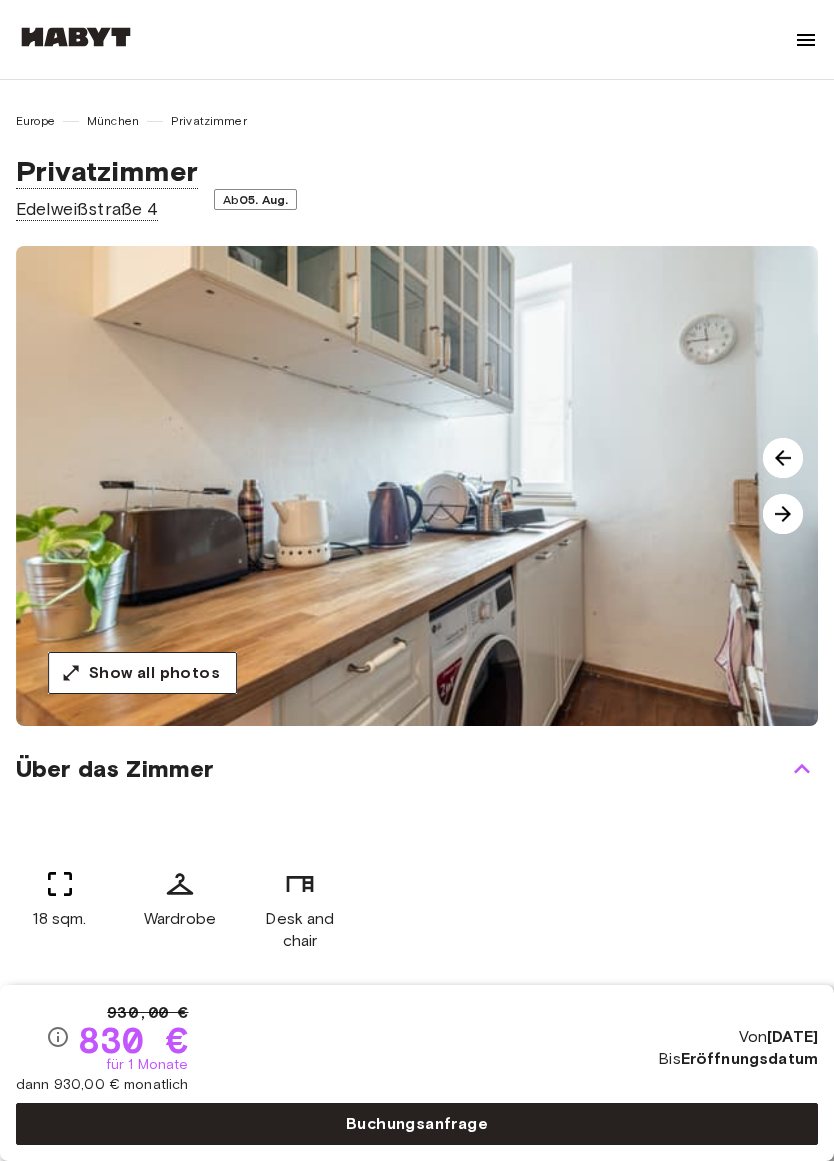 click at bounding box center [783, 514] 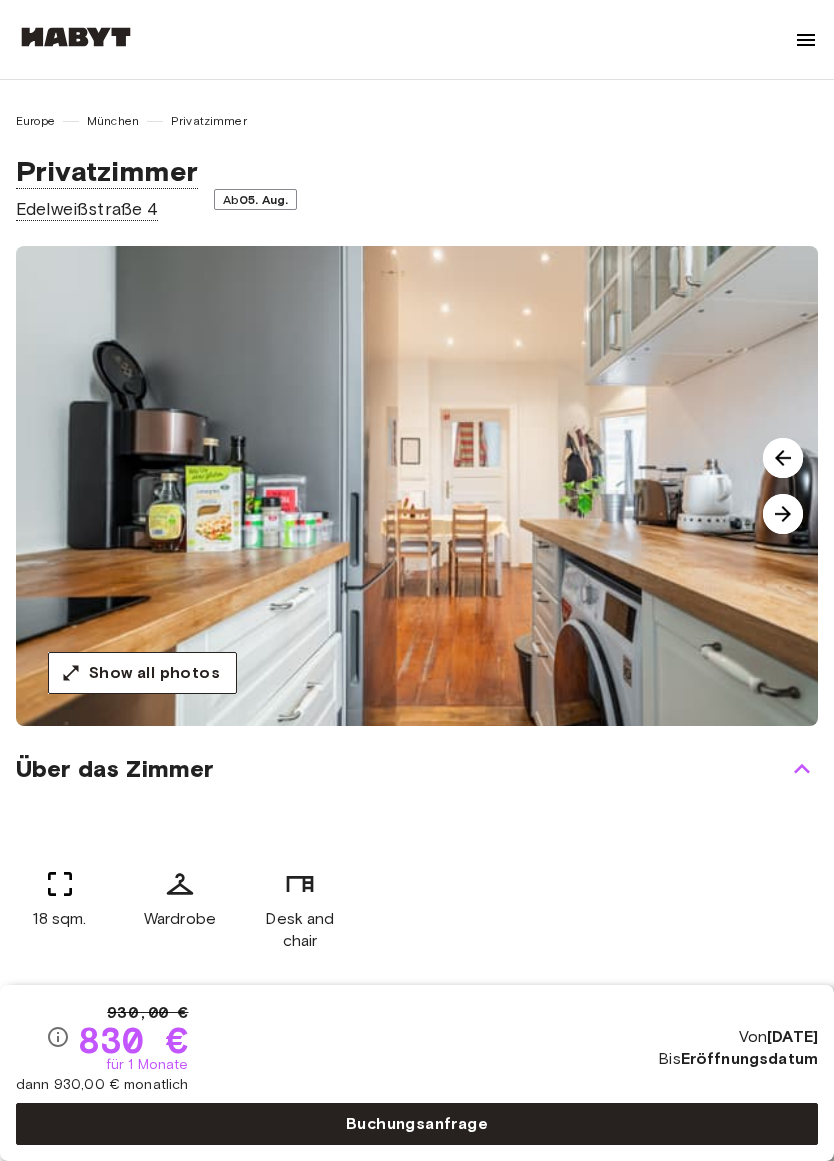 click at bounding box center [783, 514] 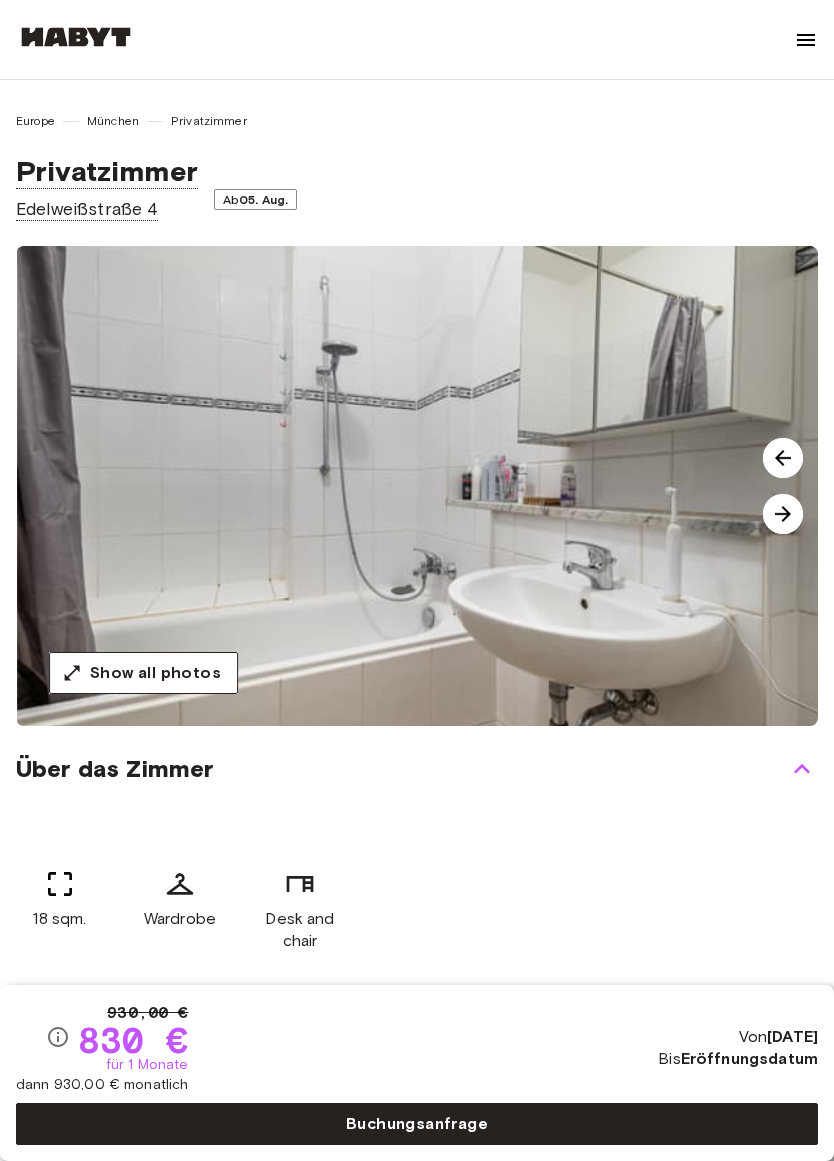 click at bounding box center [783, 514] 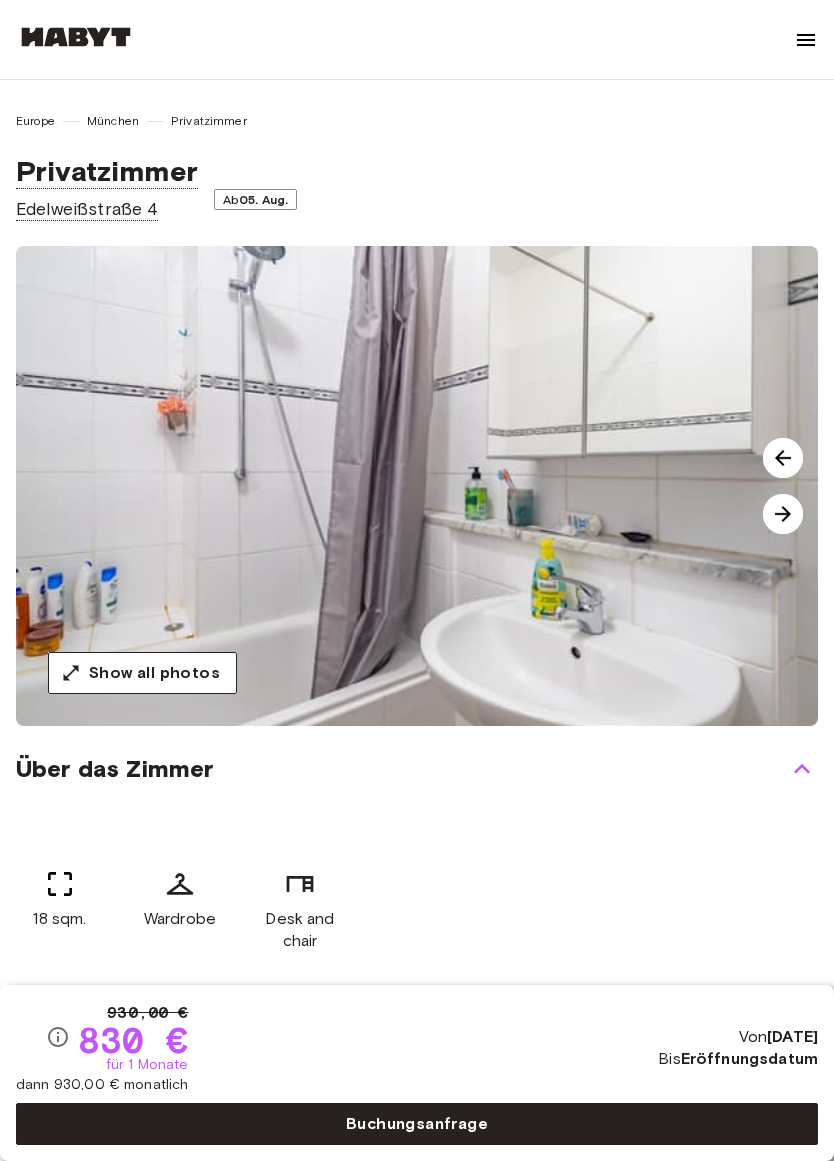 click at bounding box center (783, 514) 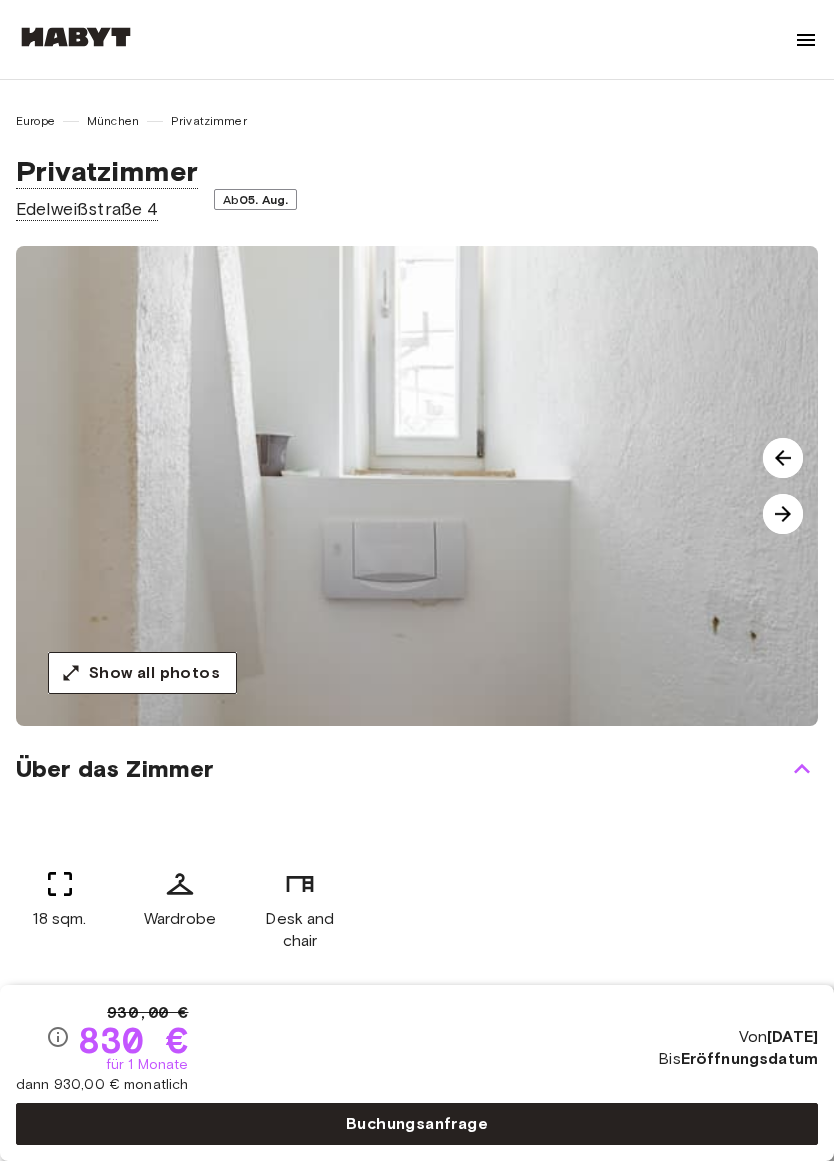 click at bounding box center [783, 514] 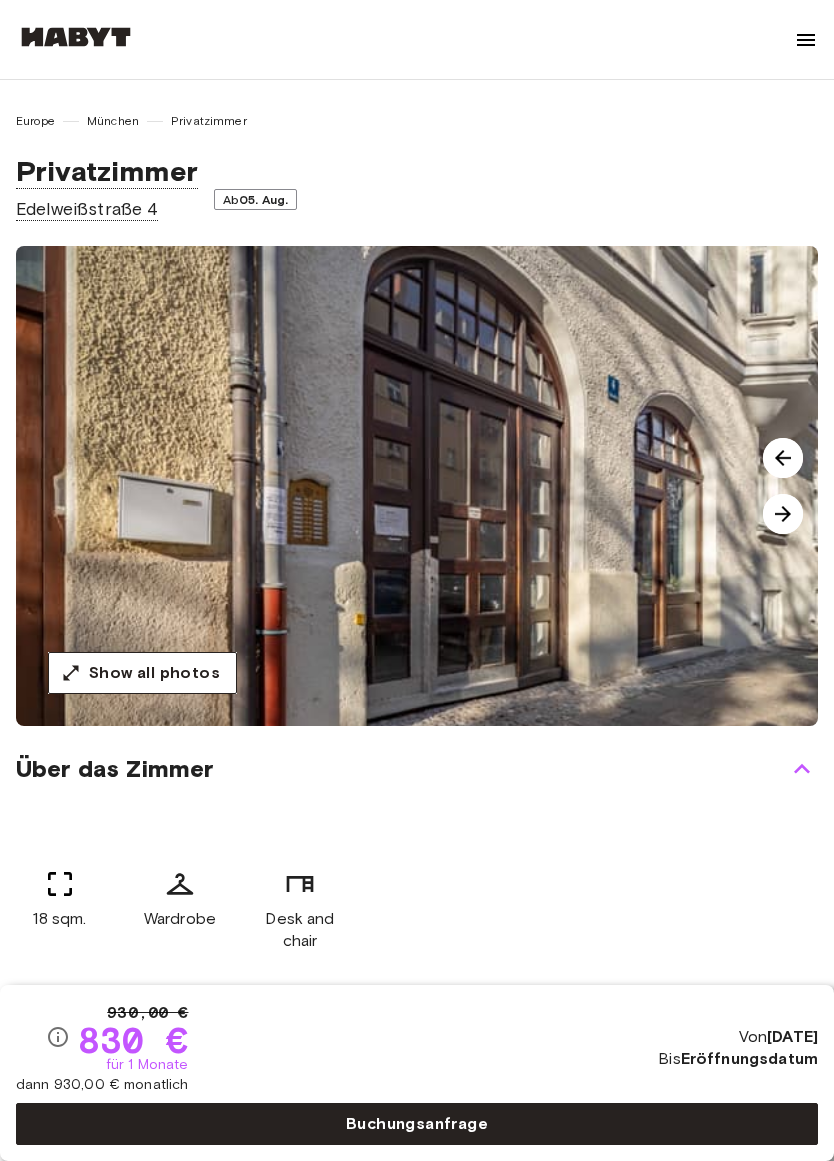 click at bounding box center [783, 514] 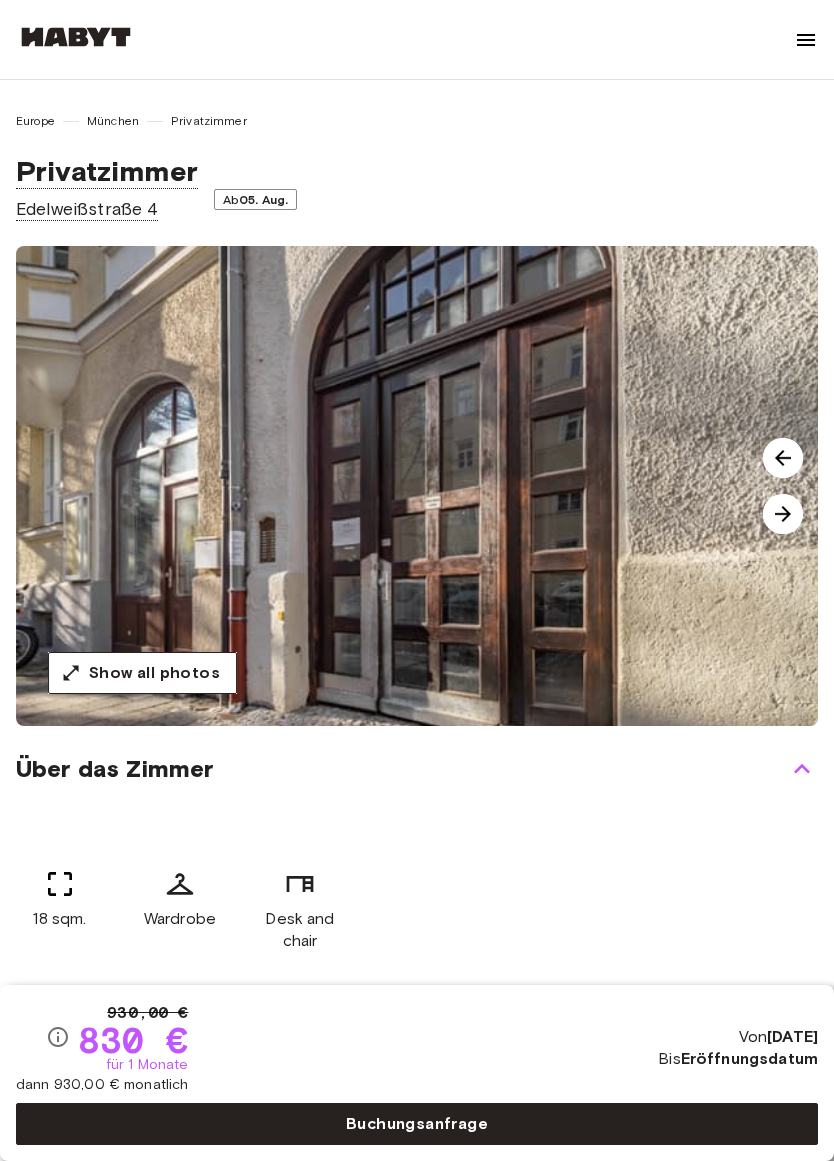 click at bounding box center (783, 514) 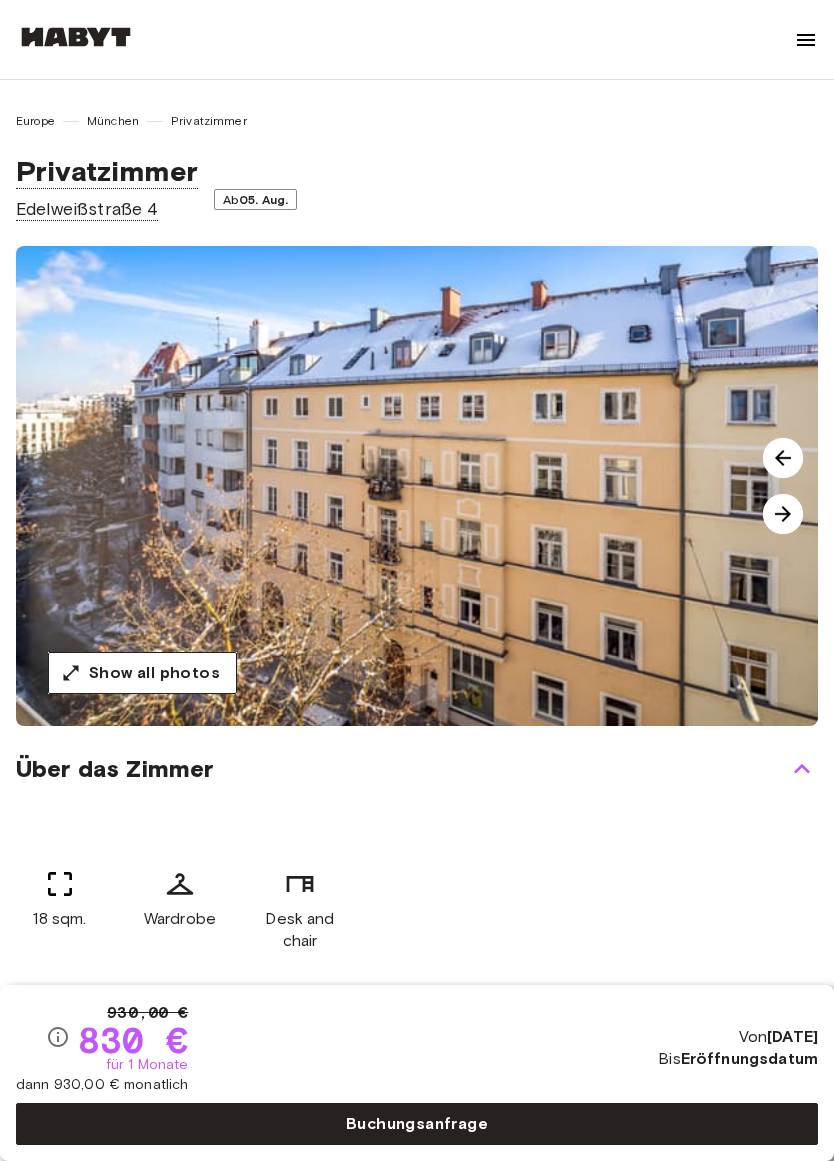 click at bounding box center (783, 514) 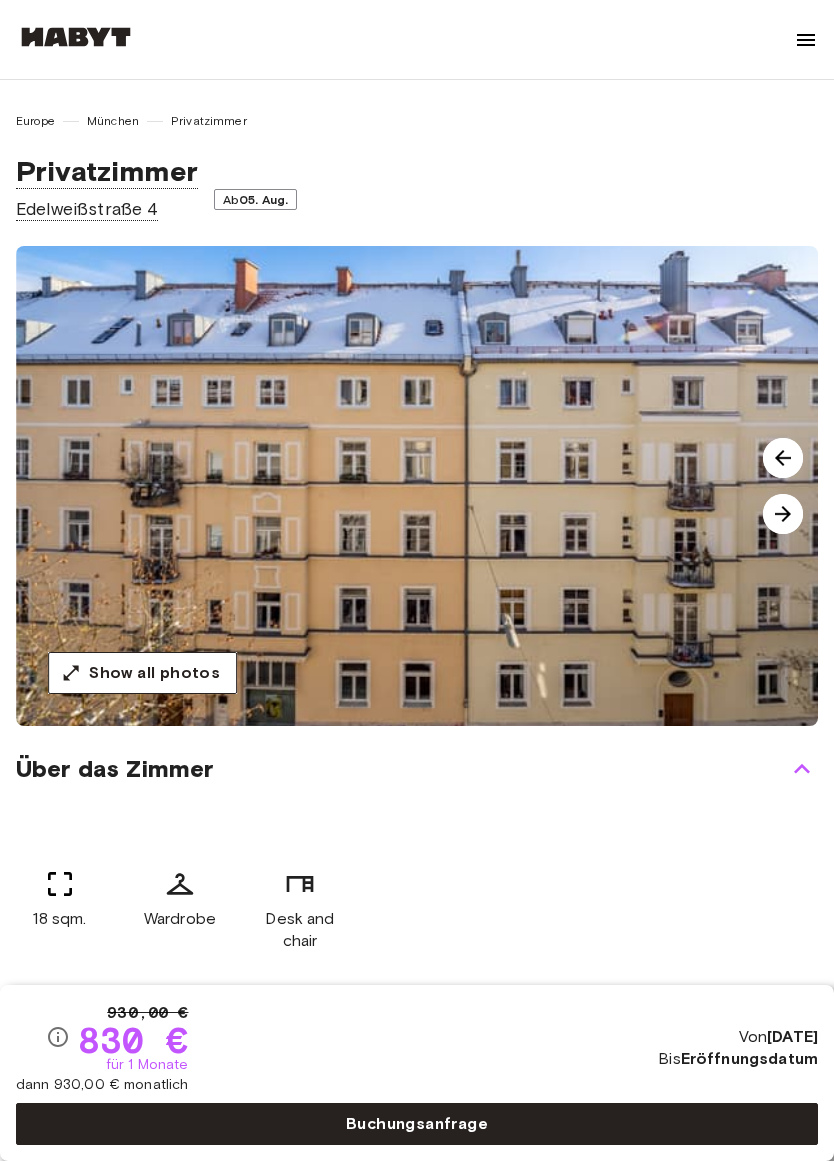 click at bounding box center [783, 514] 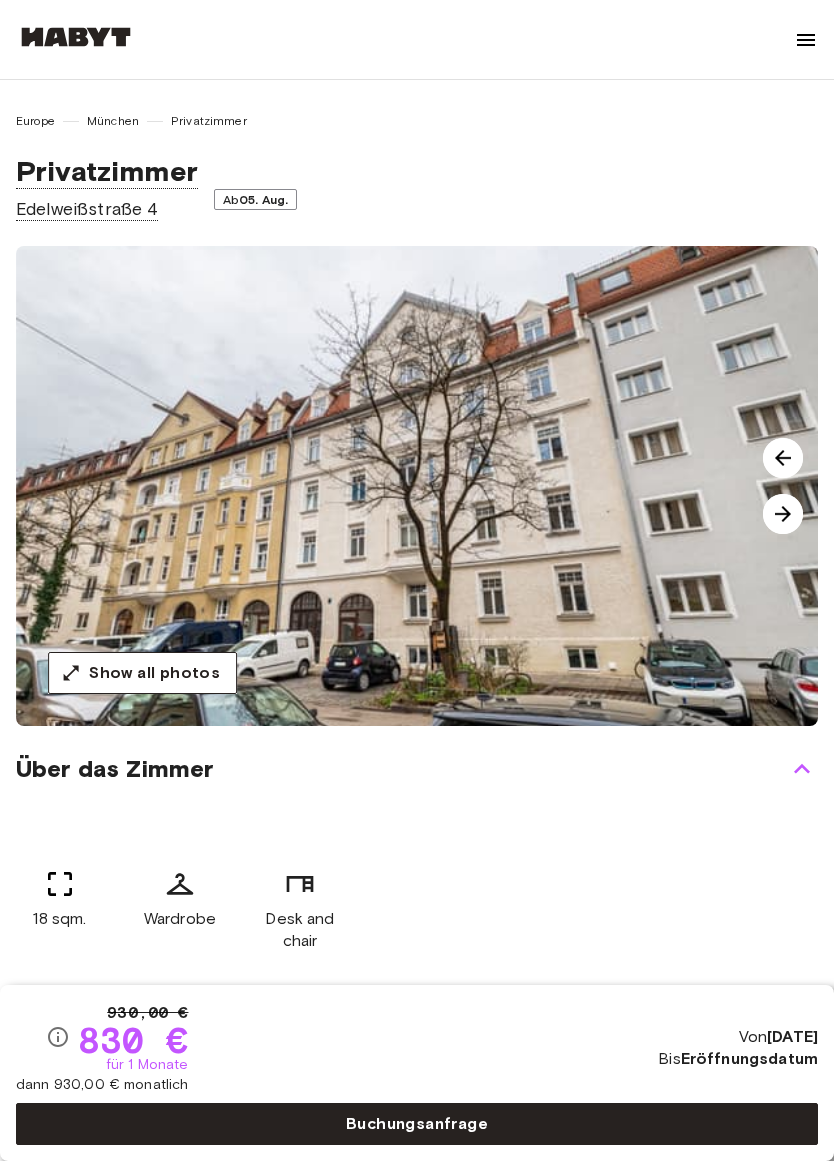 click at bounding box center [783, 514] 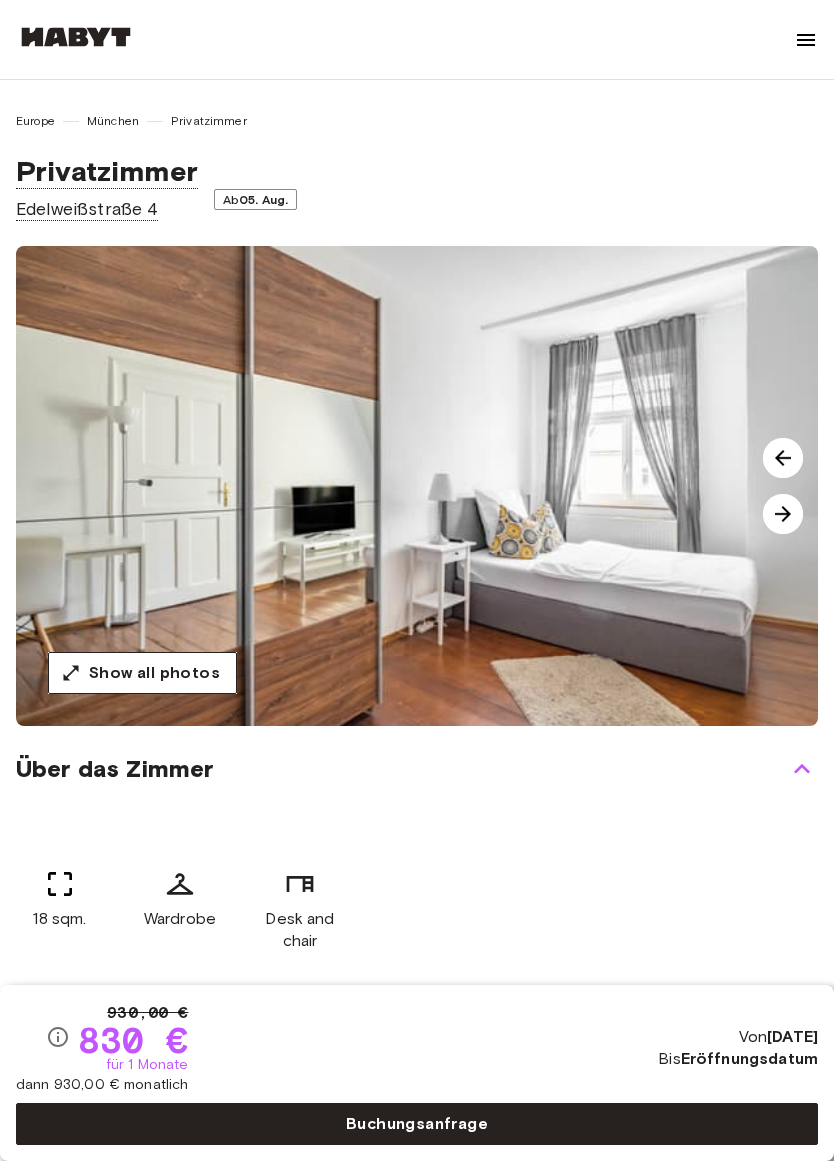 click at bounding box center [783, 514] 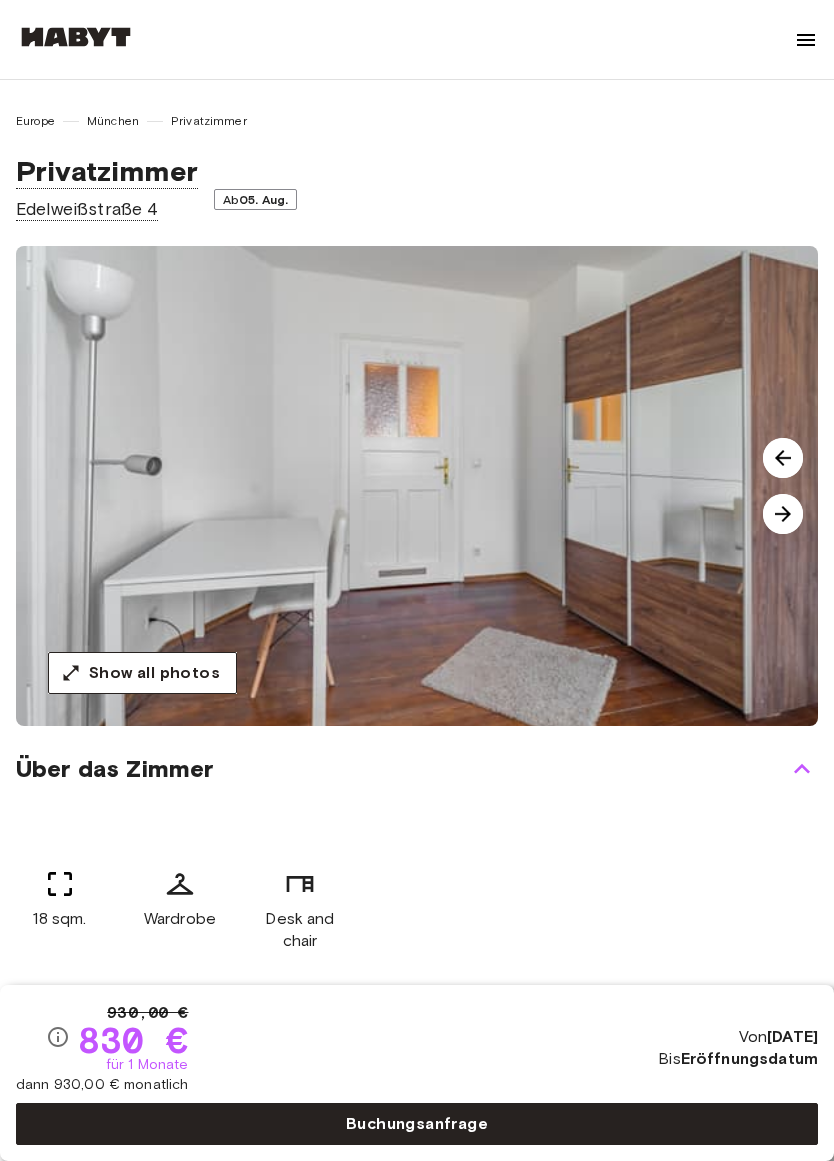click at bounding box center (783, 514) 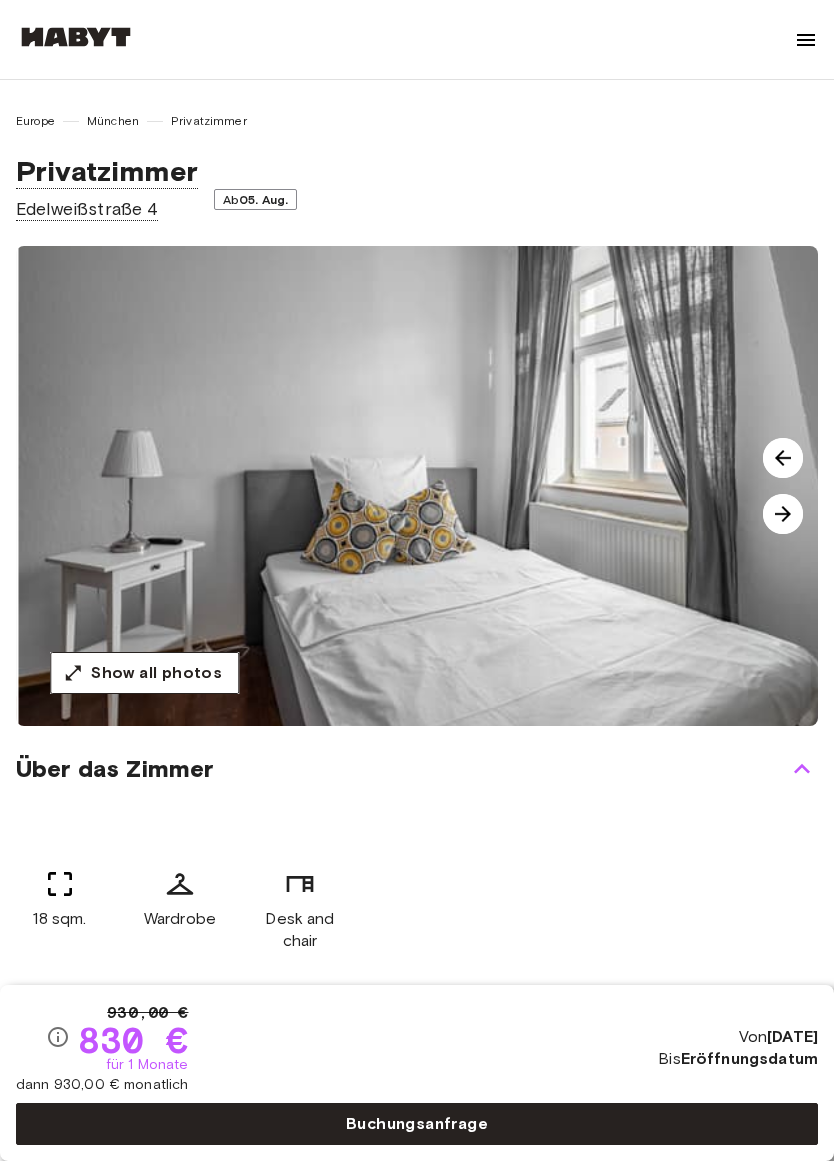 click at bounding box center (783, 514) 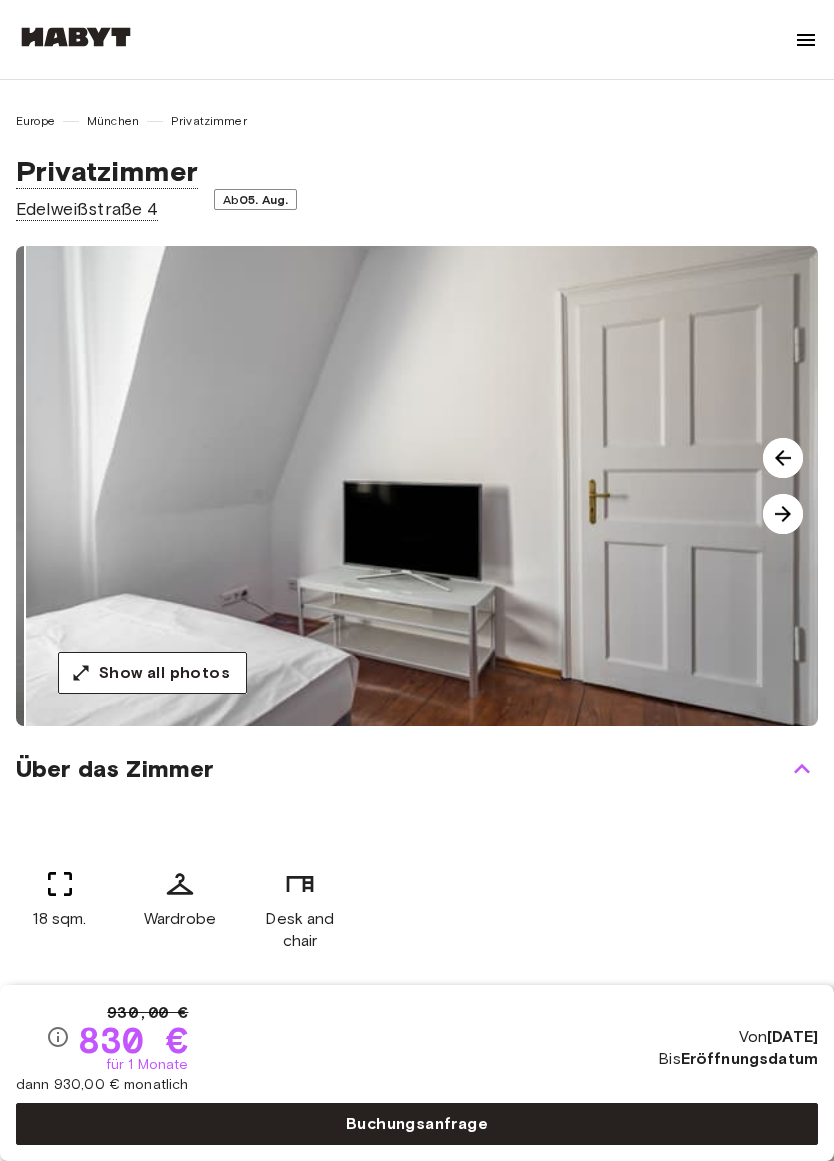 click at bounding box center [783, 514] 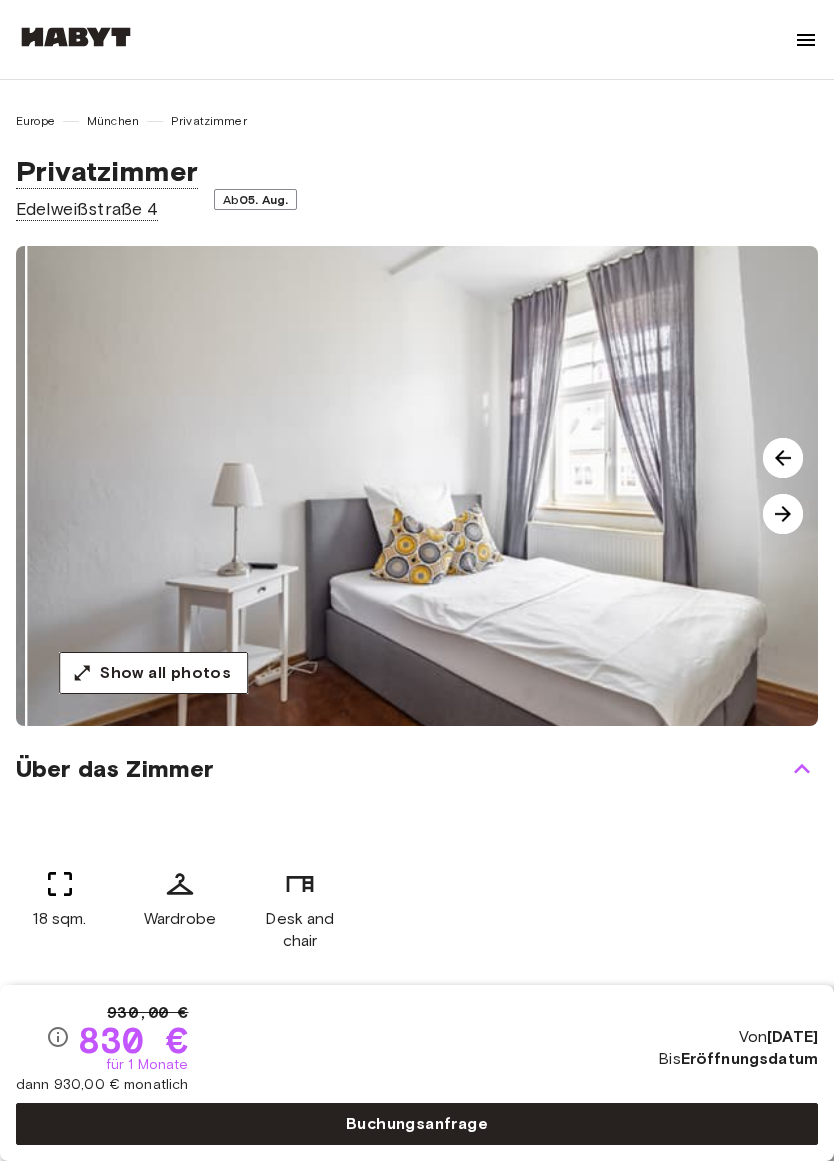 click at bounding box center (783, 458) 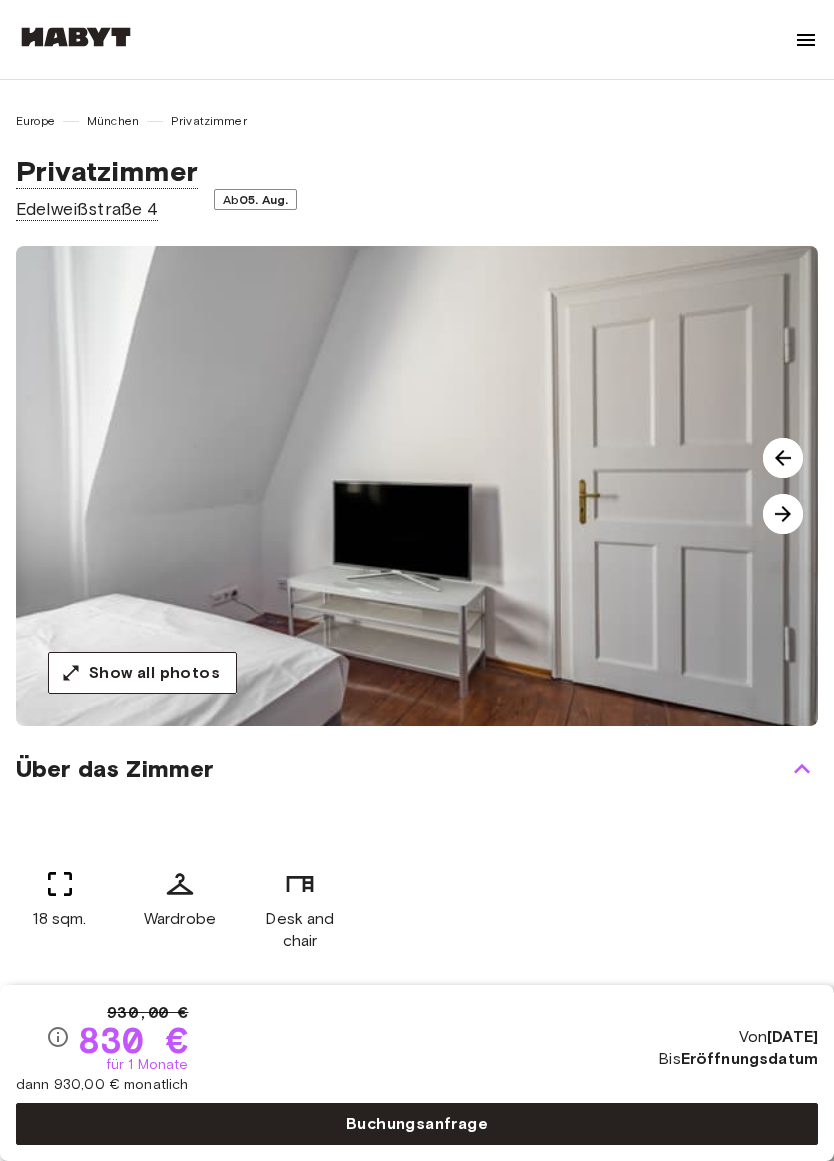 click at bounding box center (783, 514) 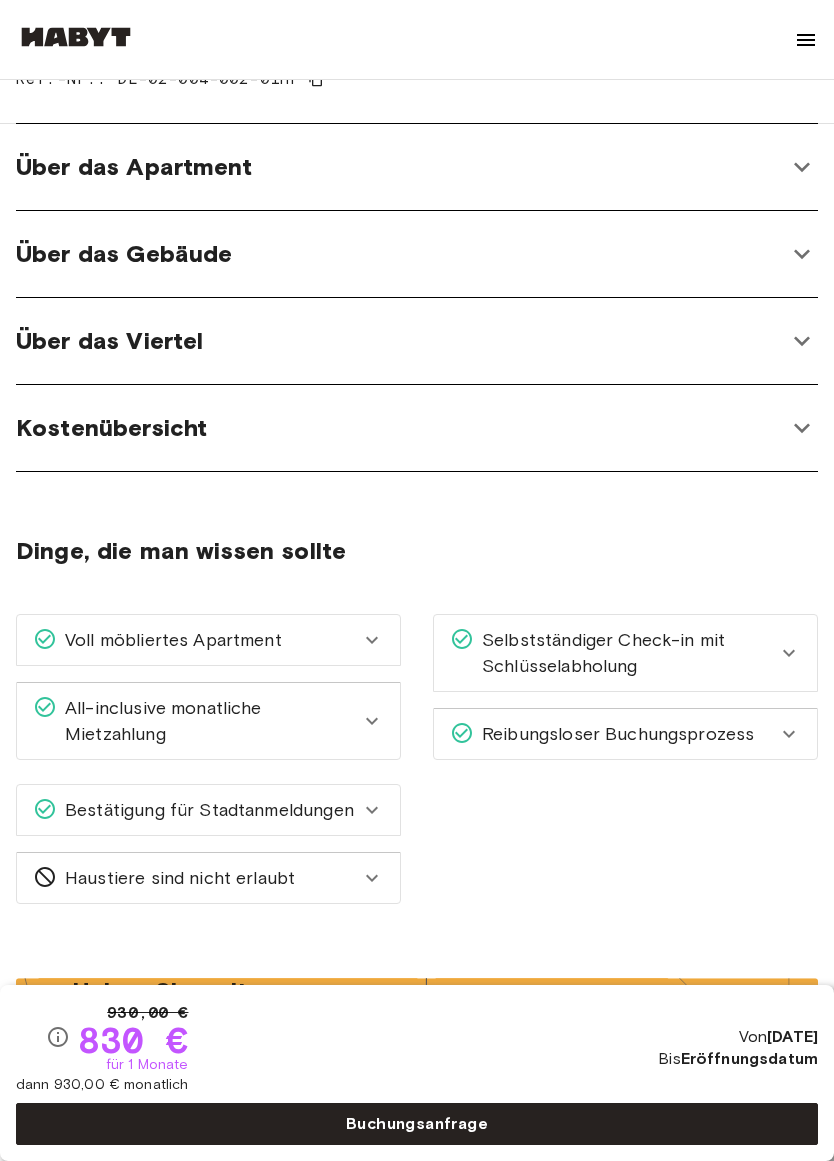 scroll, scrollTop: 970, scrollLeft: 0, axis: vertical 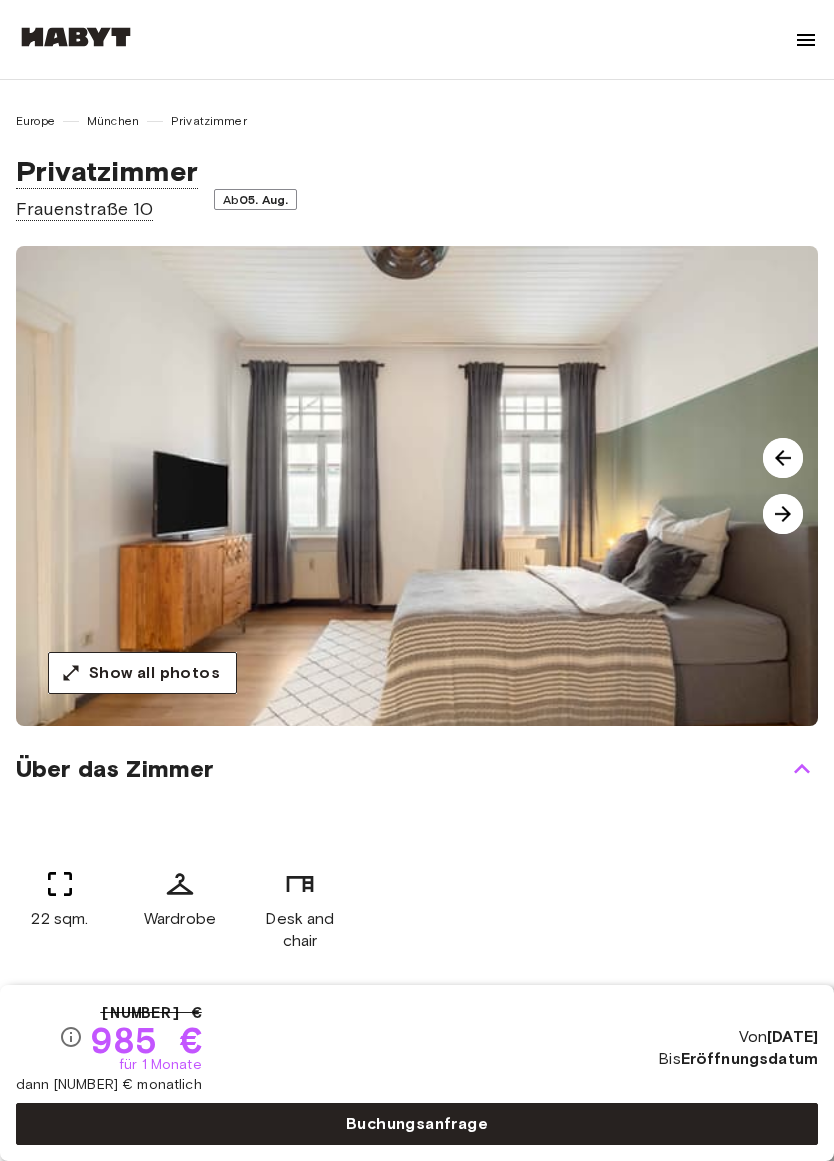 click at bounding box center [783, 514] 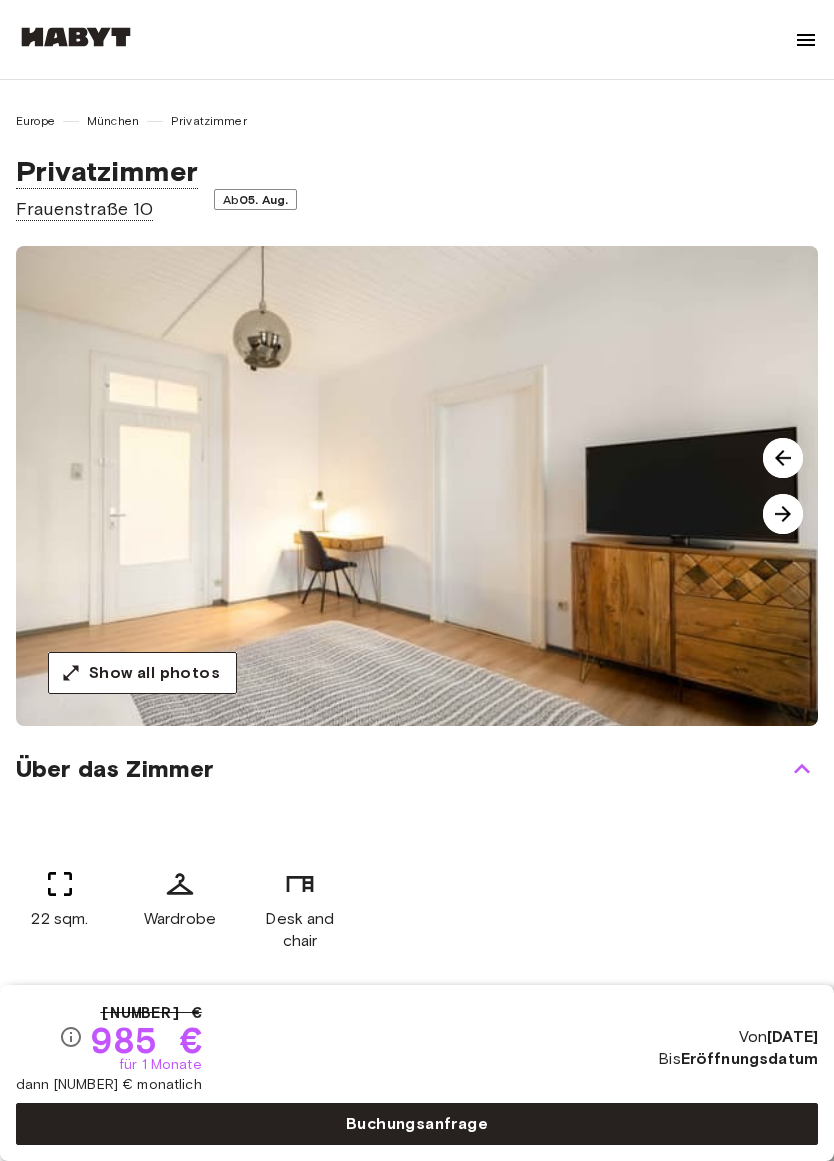 click at bounding box center (783, 514) 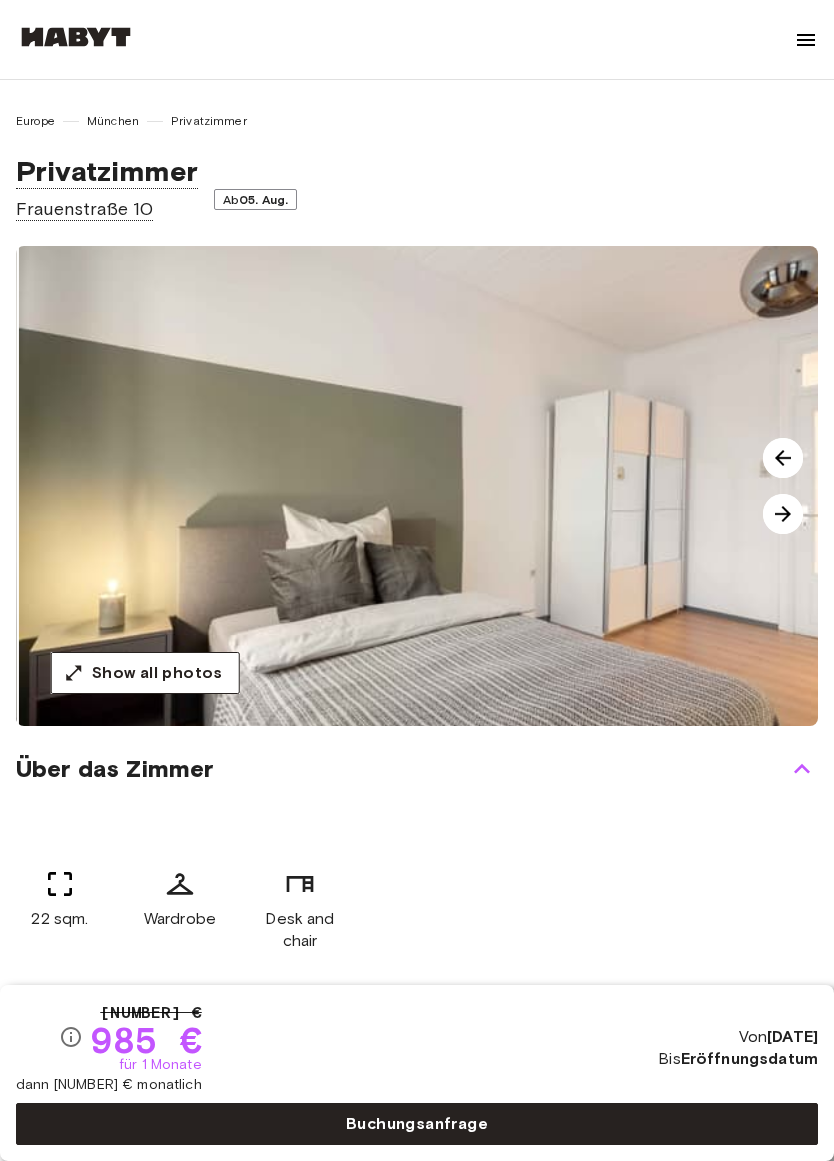 click at bounding box center [436, 486] 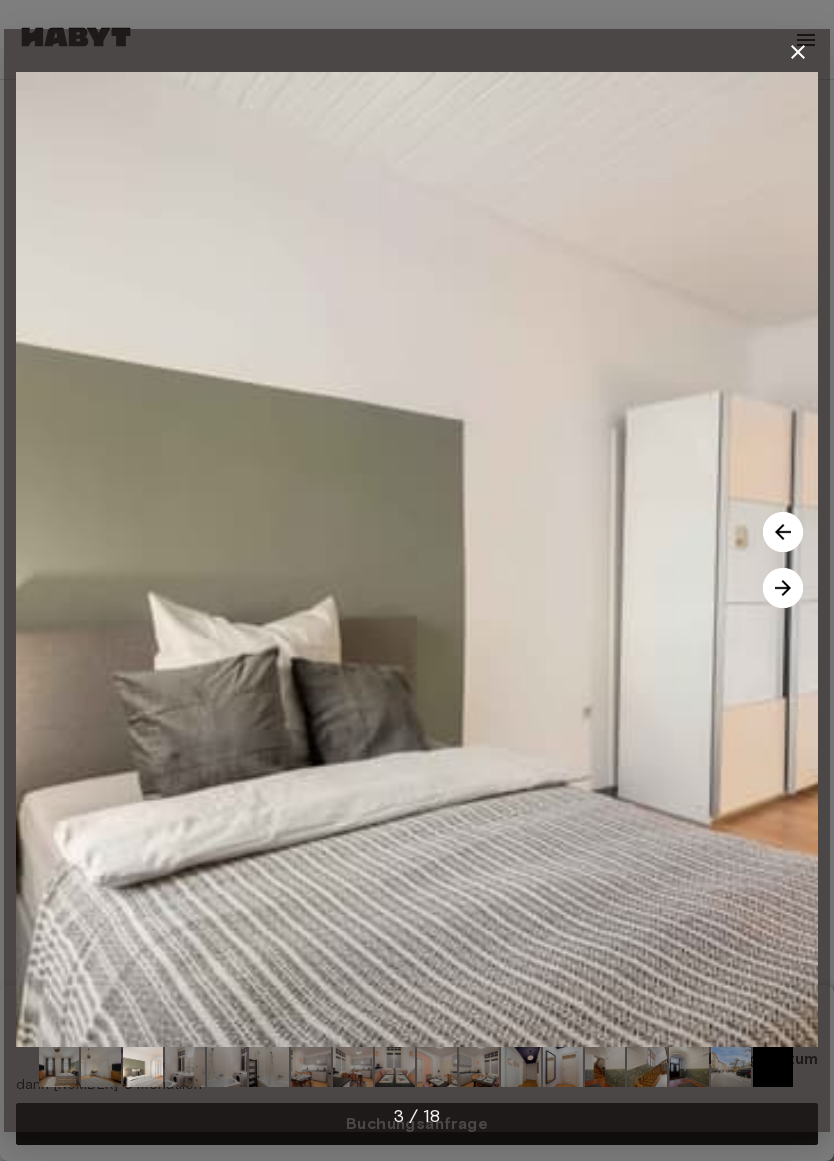 click at bounding box center (783, 588) 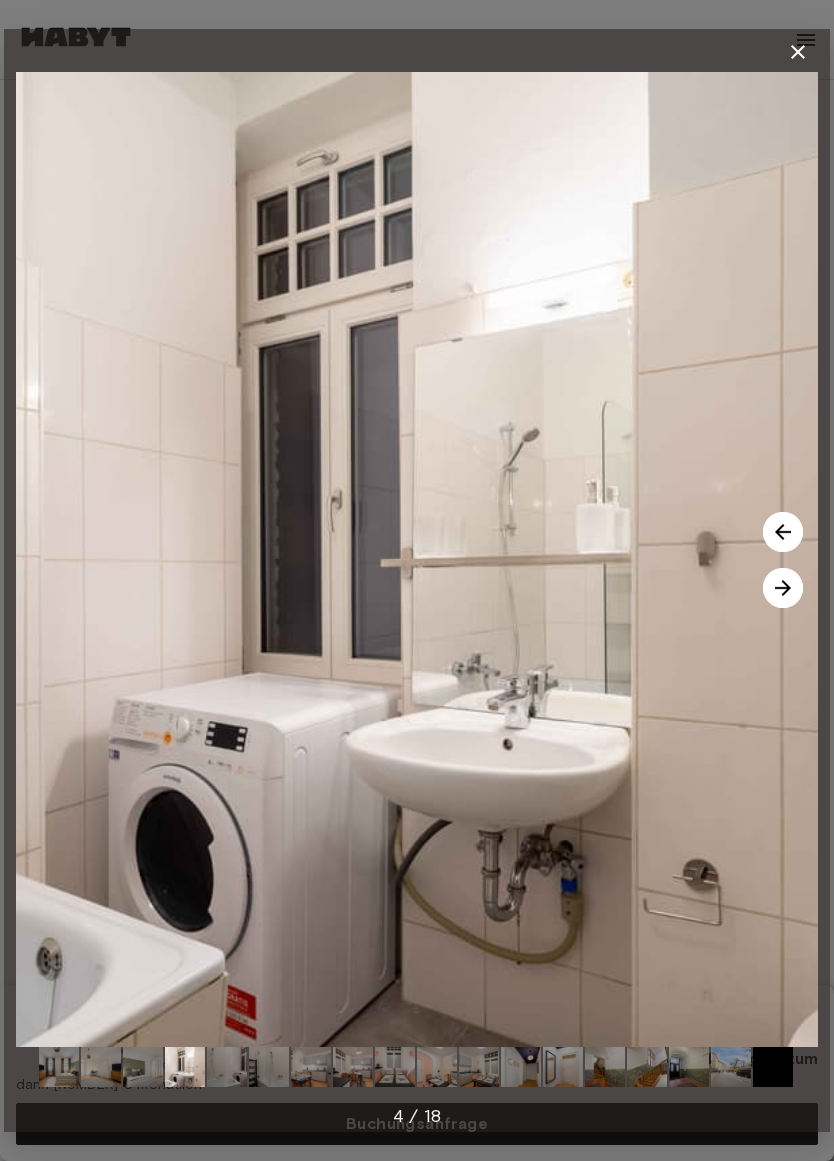 click at bounding box center [783, 588] 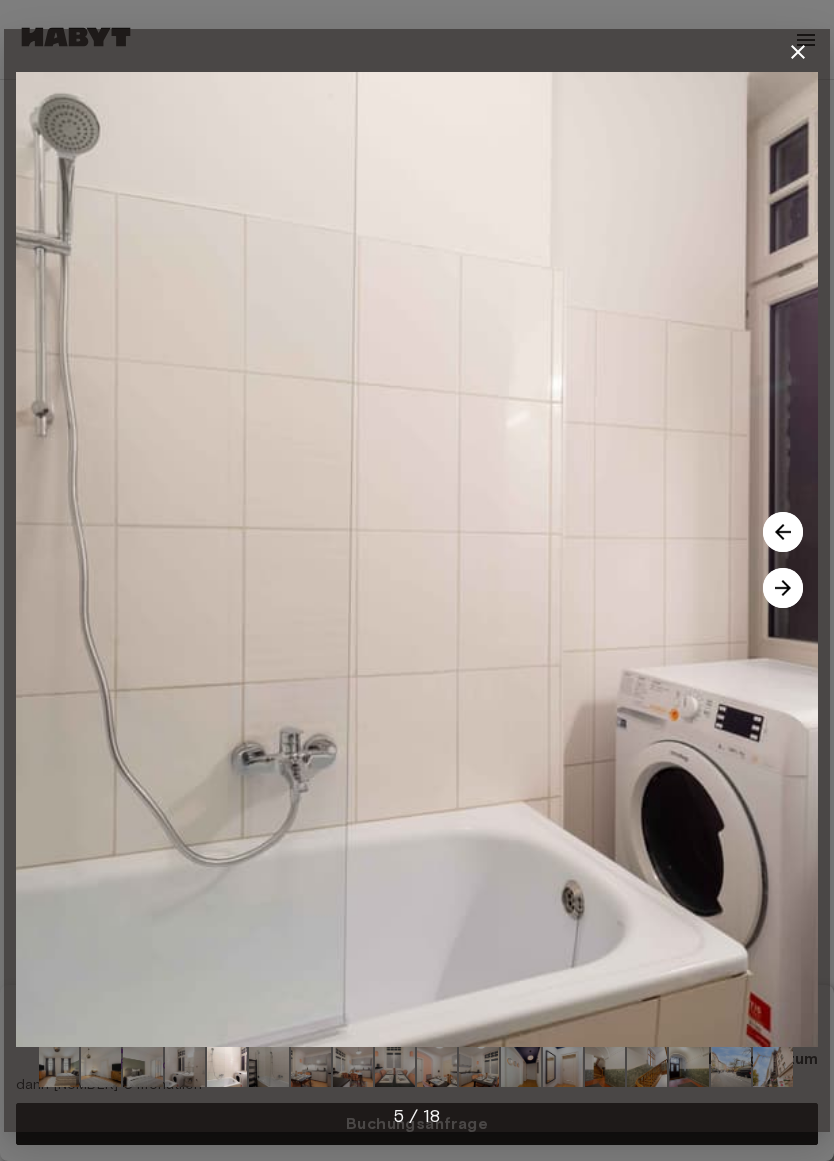 click 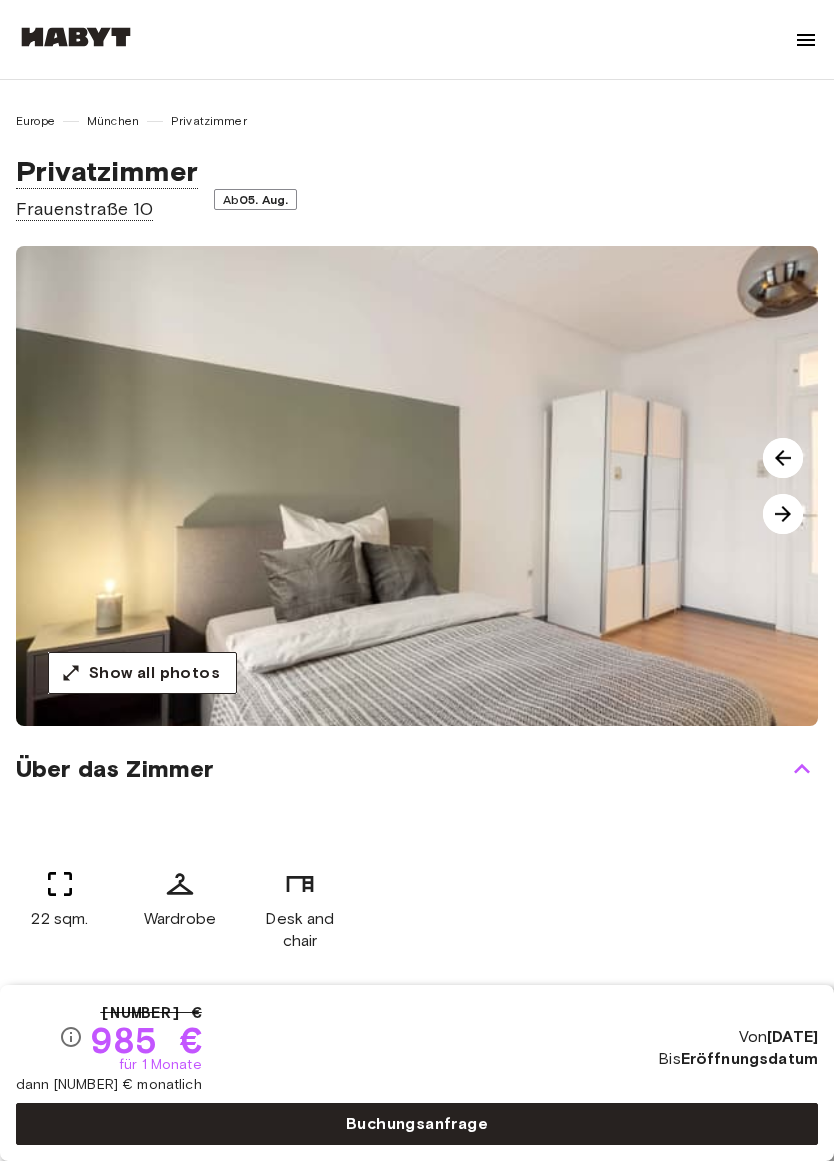 click at bounding box center [783, 514] 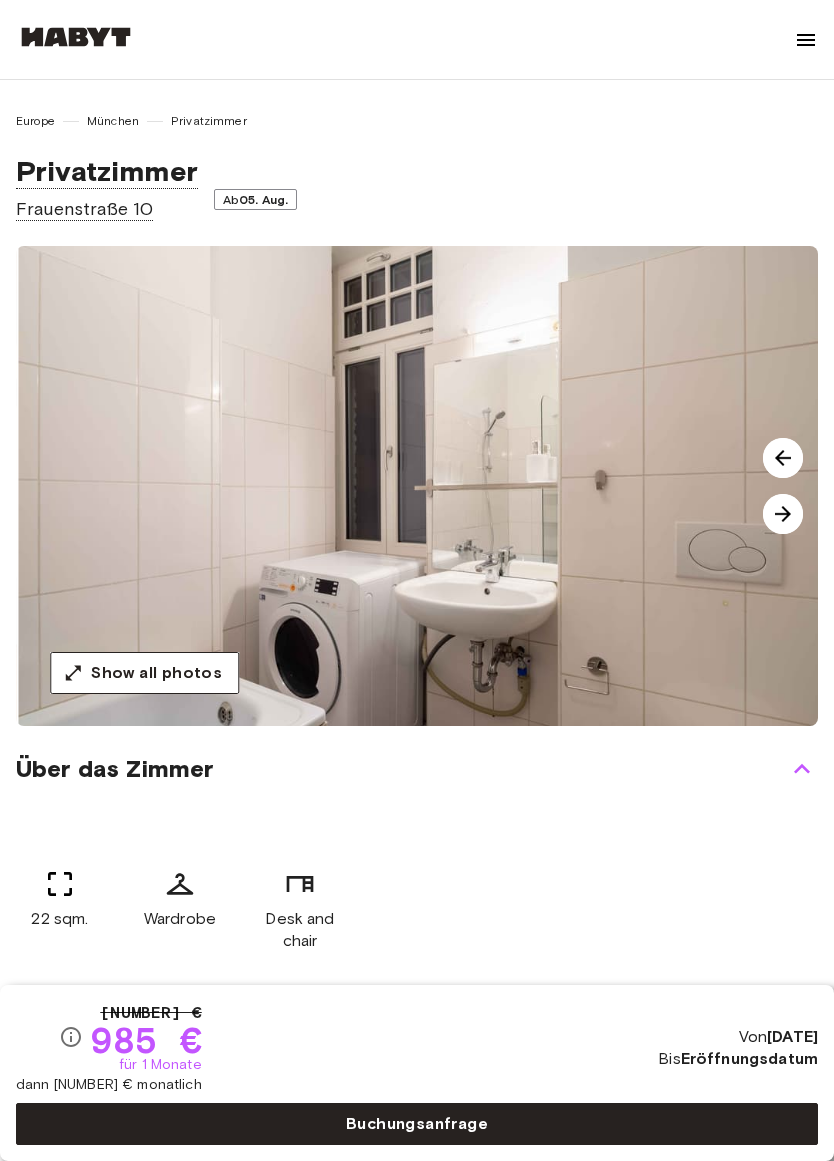 click at bounding box center (783, 514) 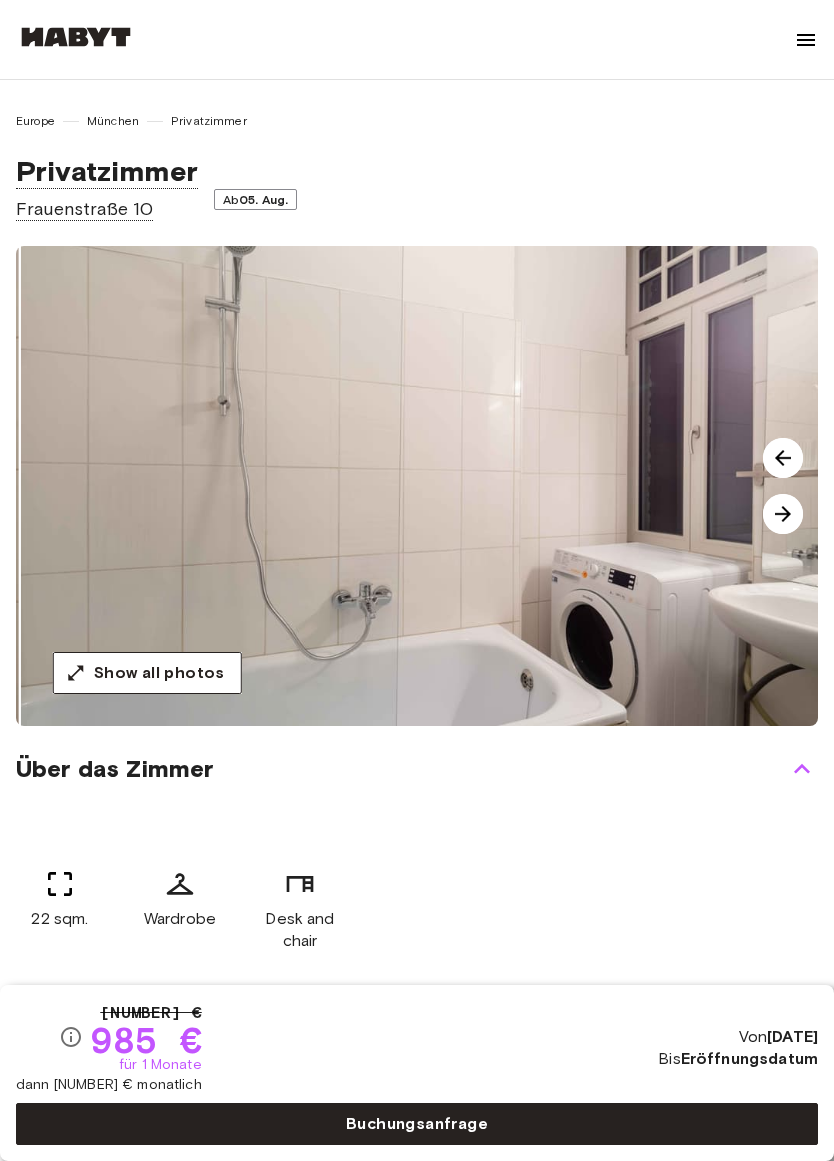 click at bounding box center (783, 514) 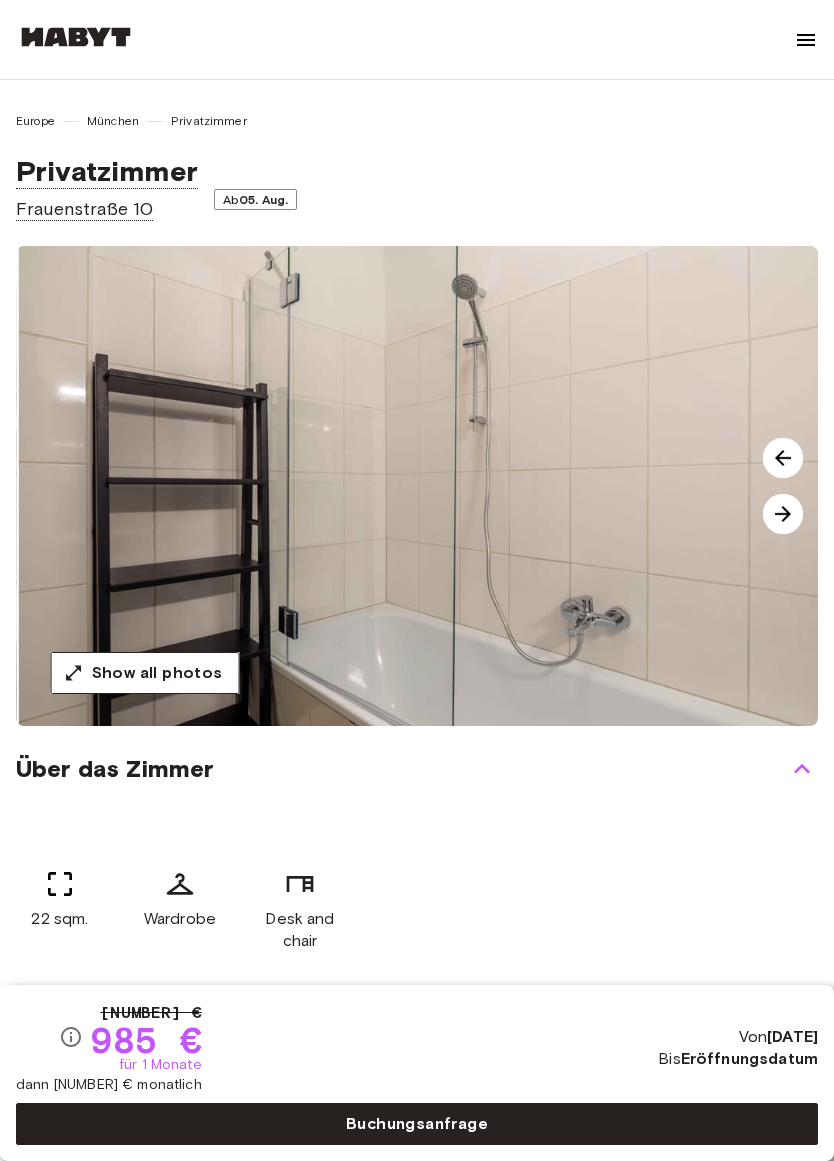 click at bounding box center [783, 514] 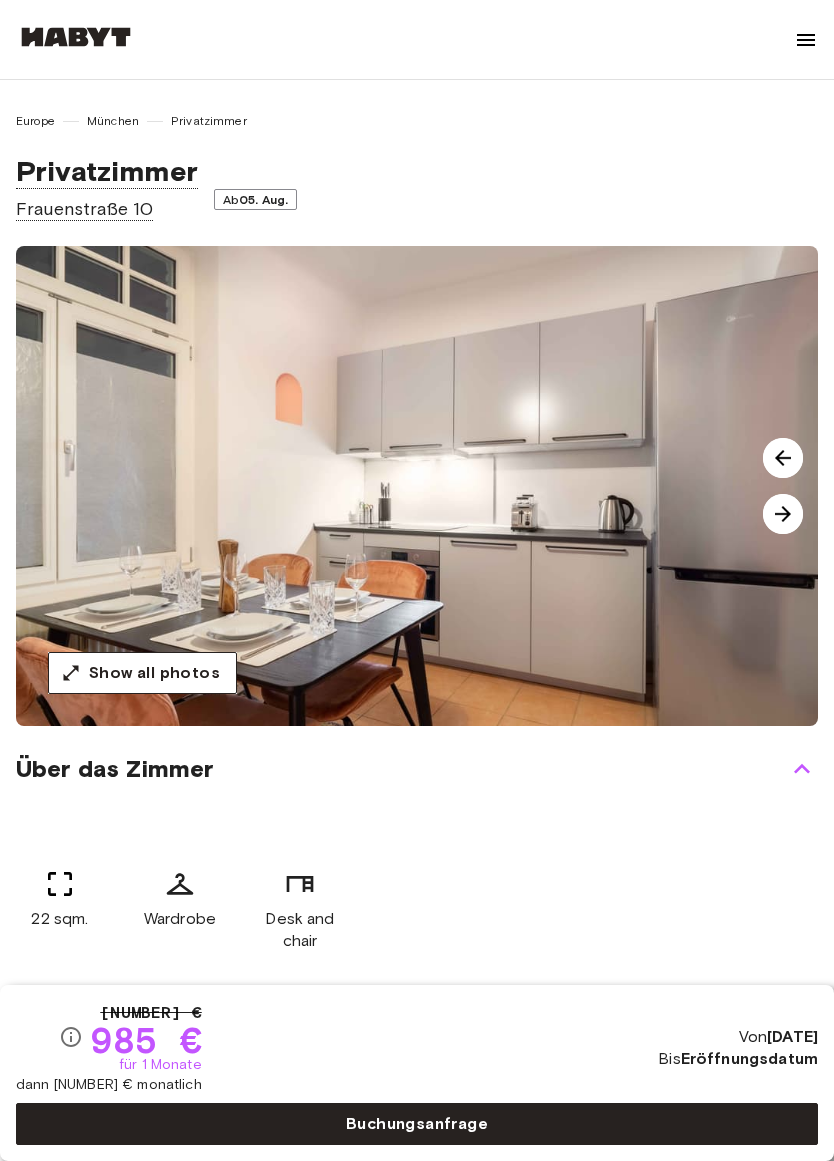 click at bounding box center [783, 514] 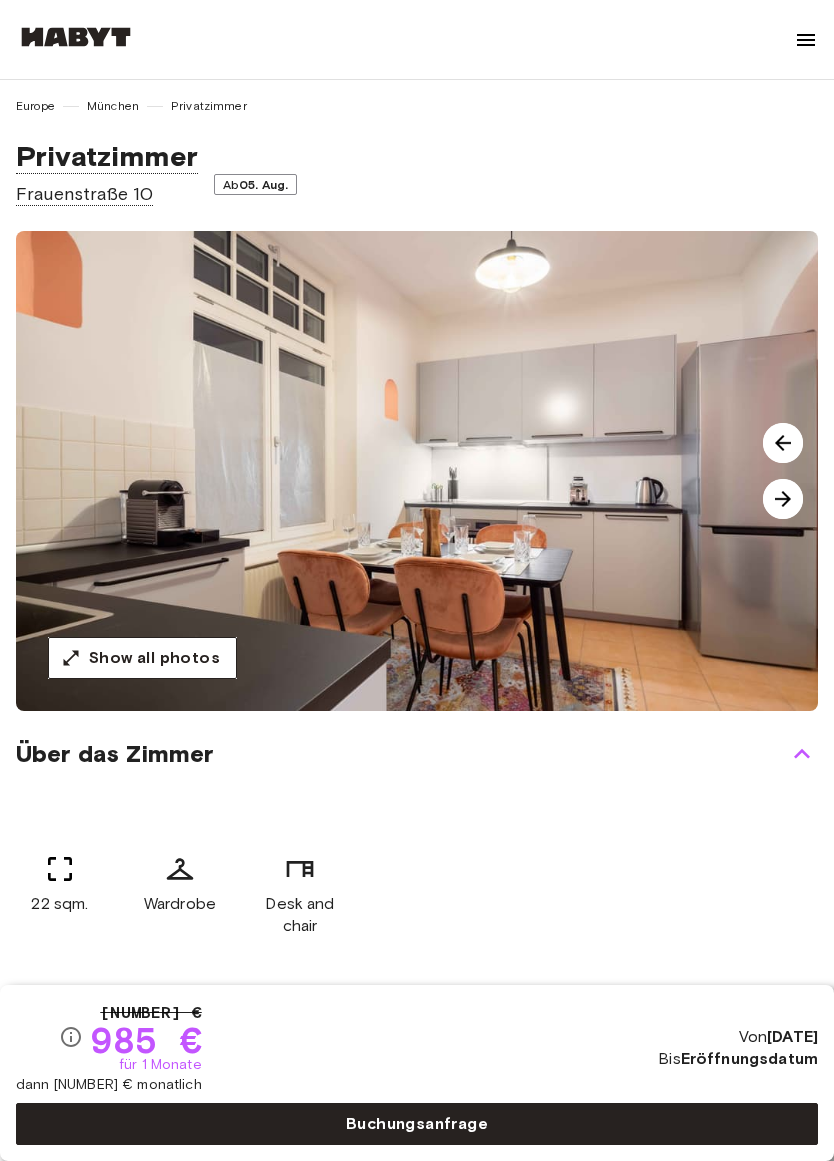 scroll, scrollTop: 0, scrollLeft: 0, axis: both 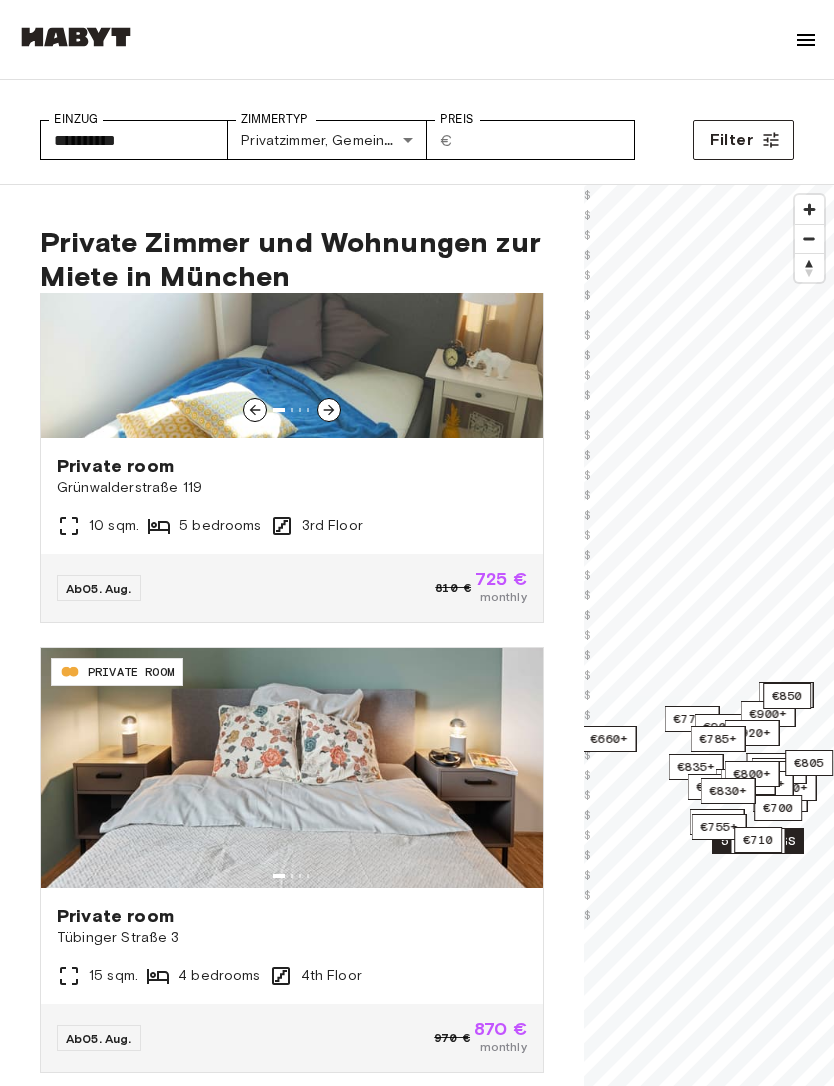 click on "Private room Grünwalderstraße 119 10 sqm. 5 bedrooms 3rd Floor" at bounding box center (292, 496) 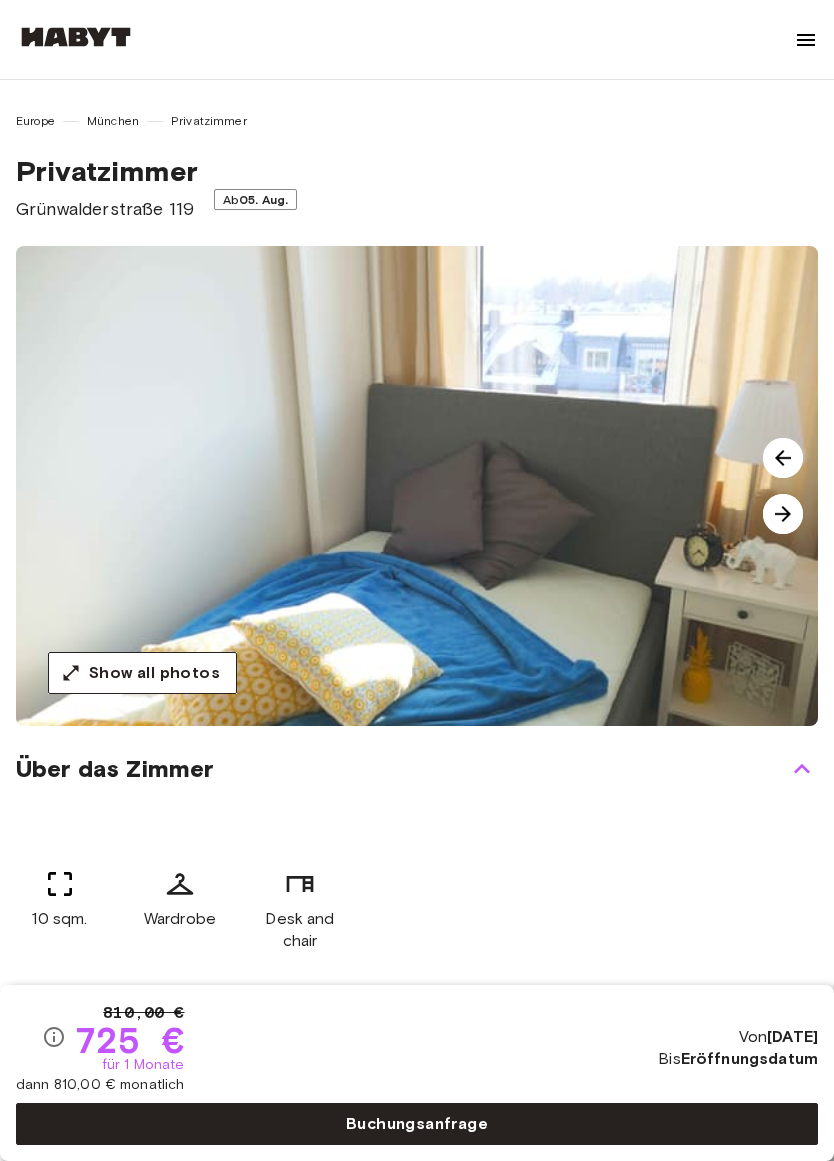 scroll, scrollTop: 0, scrollLeft: 0, axis: both 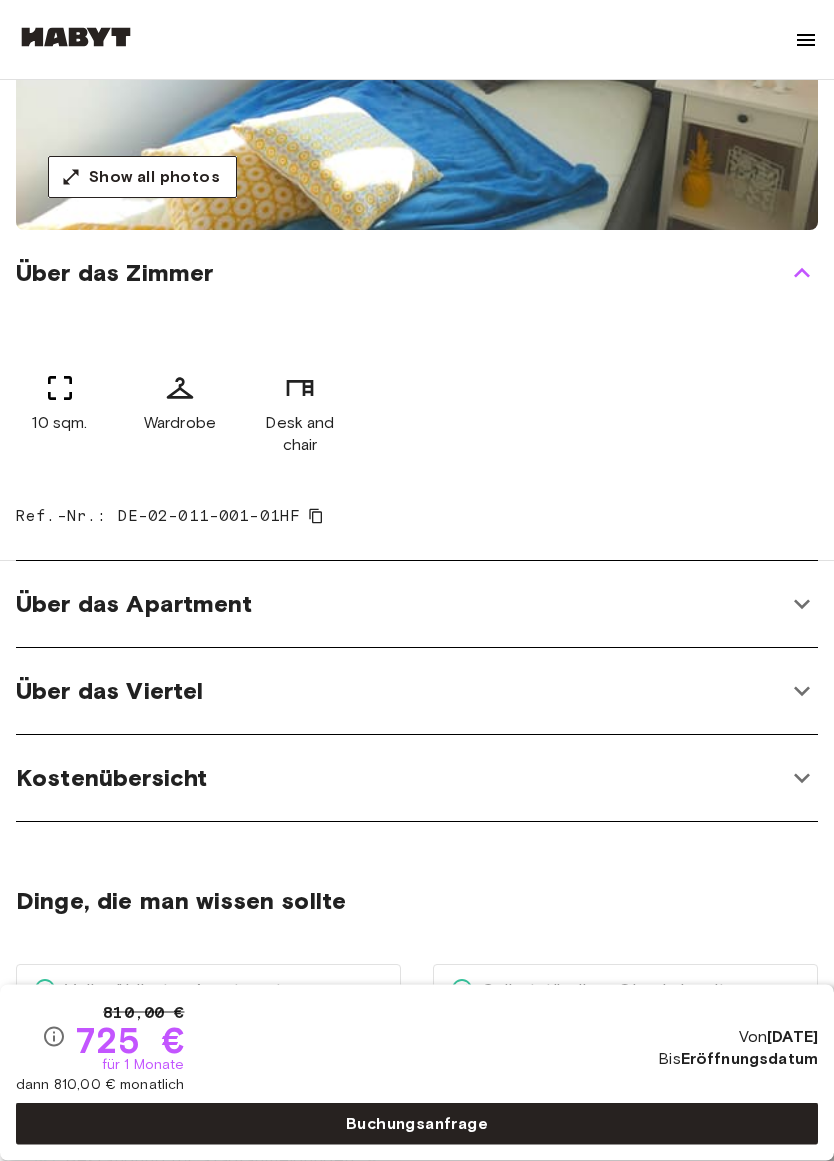 click on "Über das Apartment" at bounding box center (417, 605) 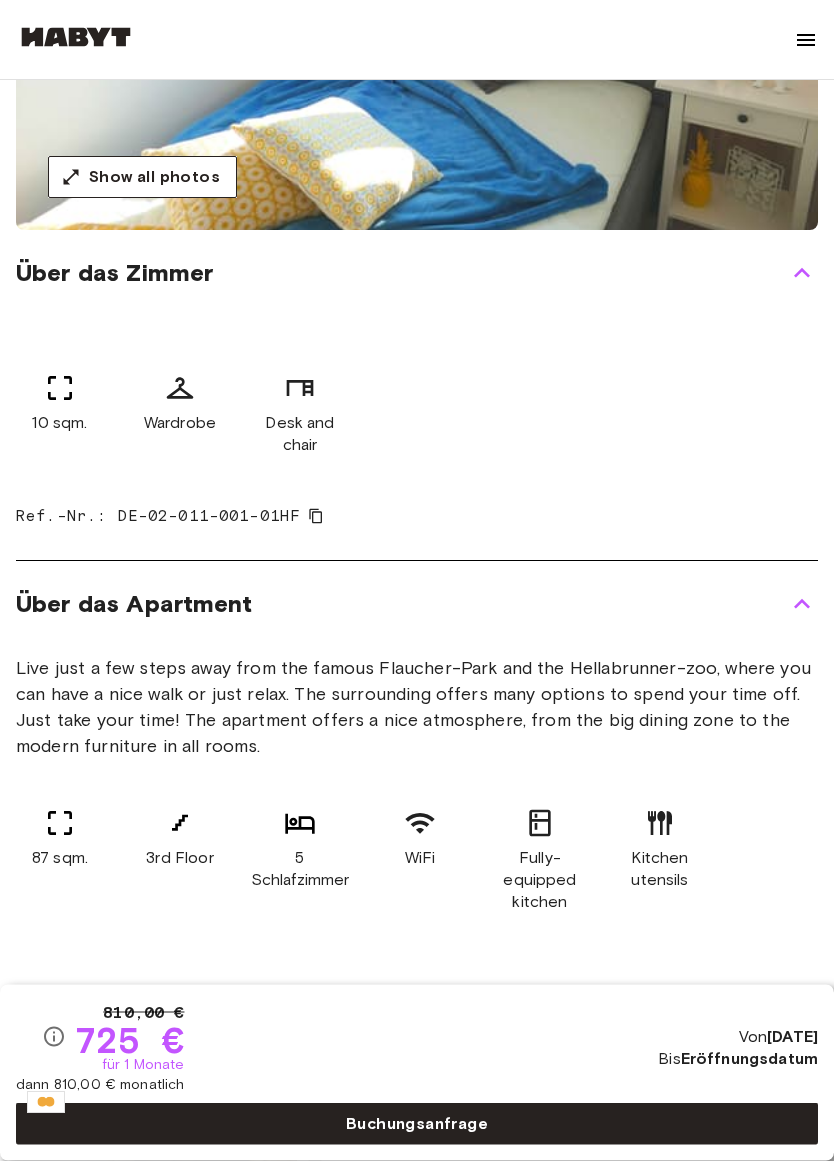click on "Über das Apartment" at bounding box center [401, 605] 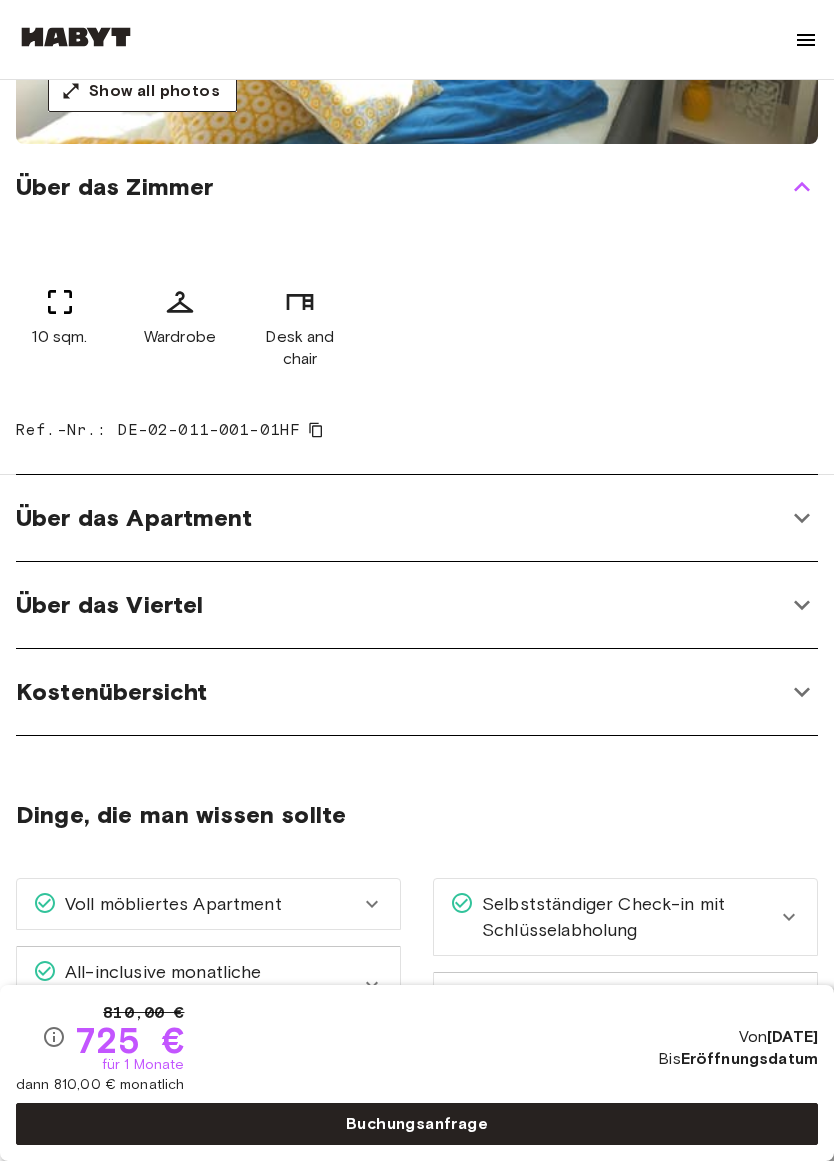 scroll, scrollTop: 583, scrollLeft: 0, axis: vertical 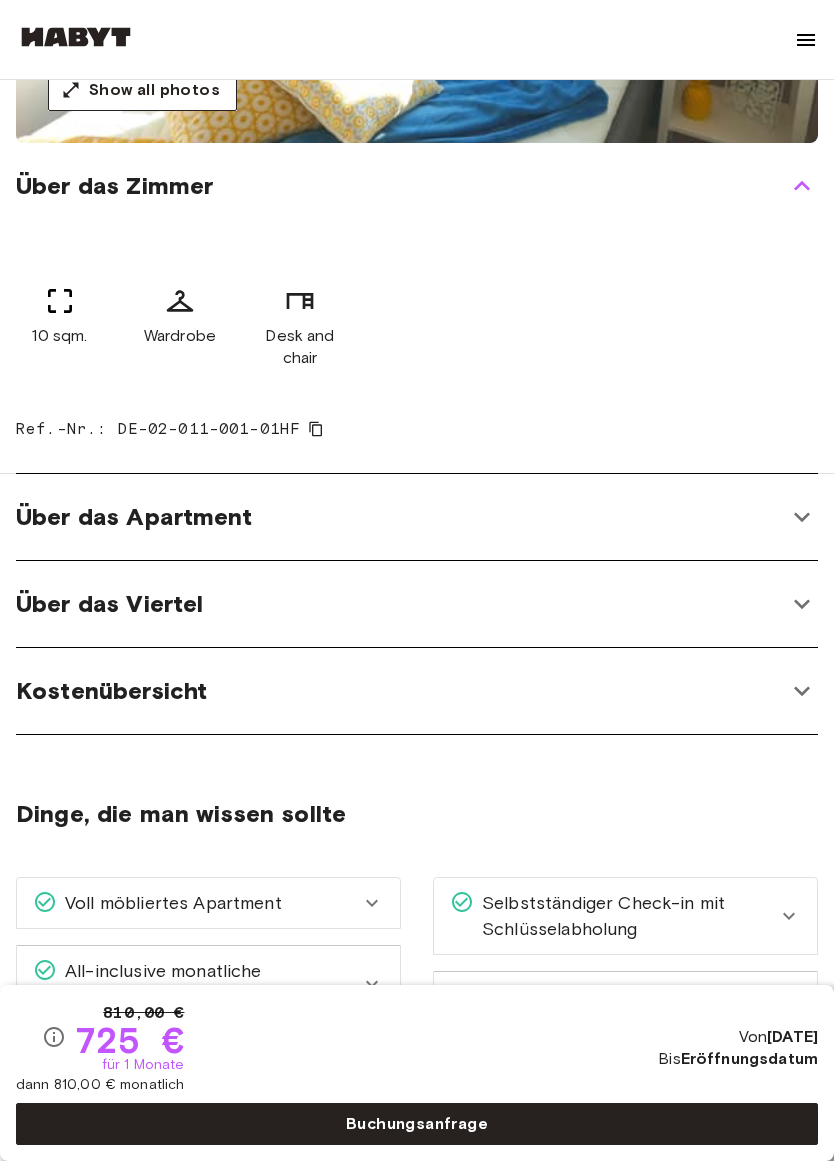 click on "Kostenübersicht" at bounding box center [417, 691] 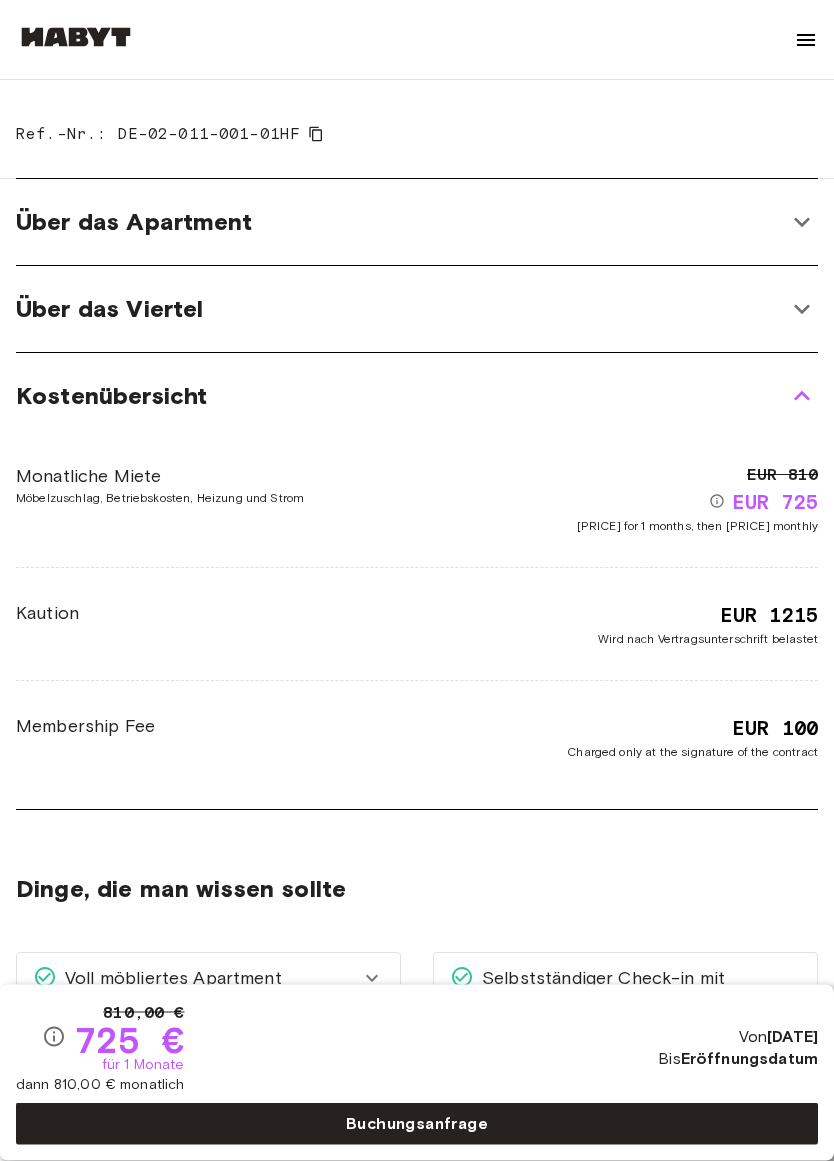 scroll, scrollTop: 880, scrollLeft: 0, axis: vertical 